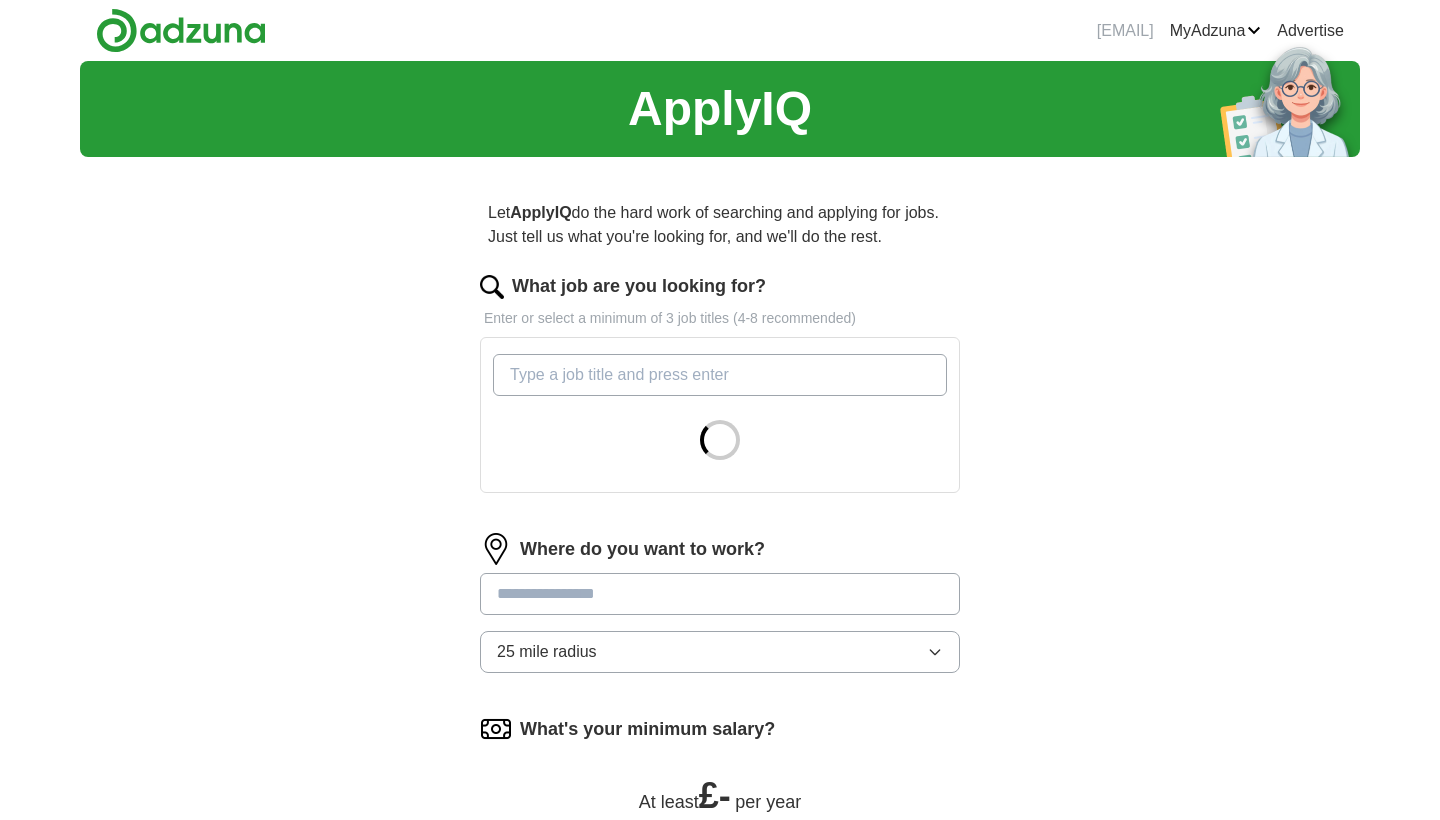 scroll, scrollTop: 0, scrollLeft: 0, axis: both 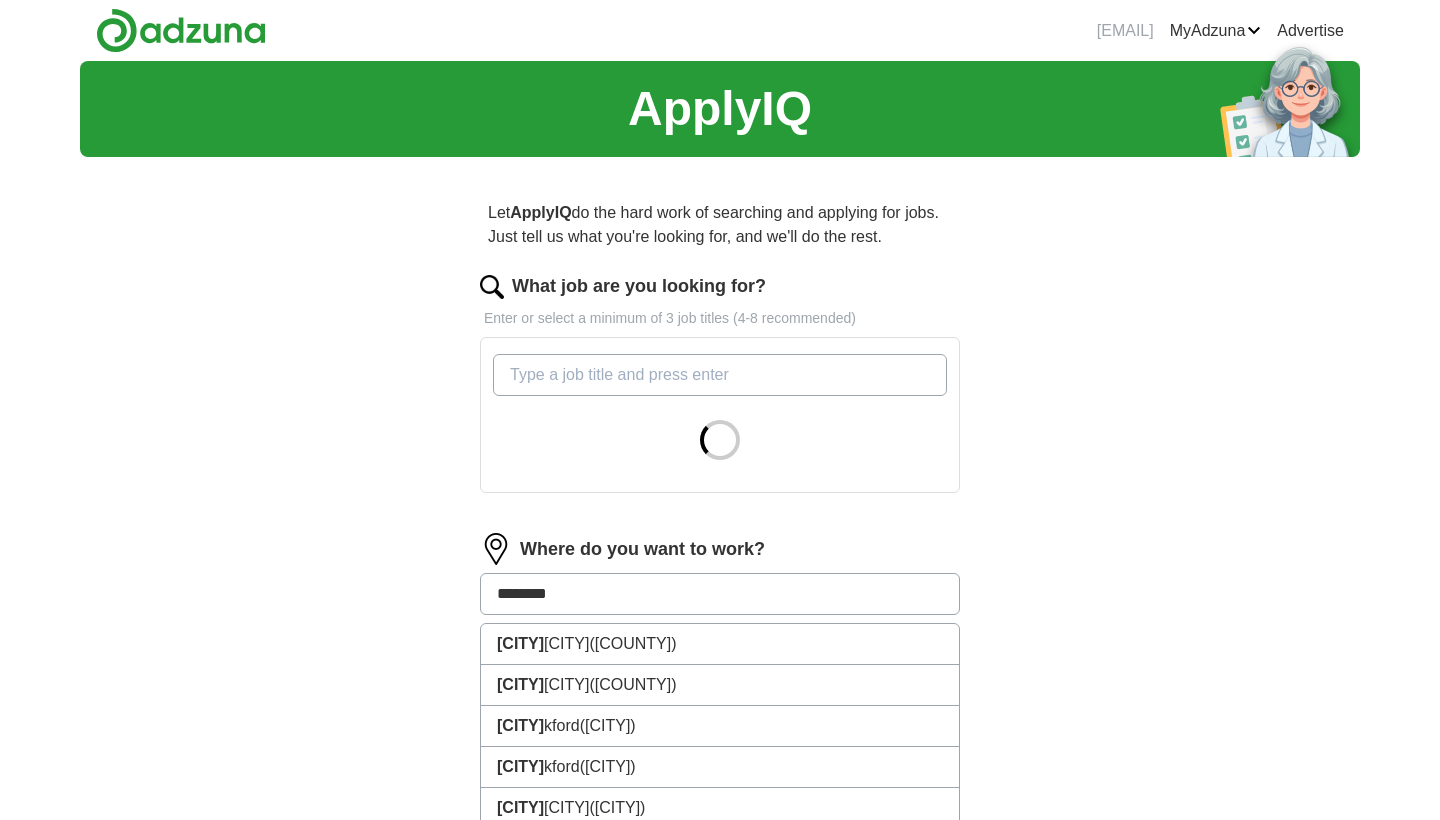 type on "*********" 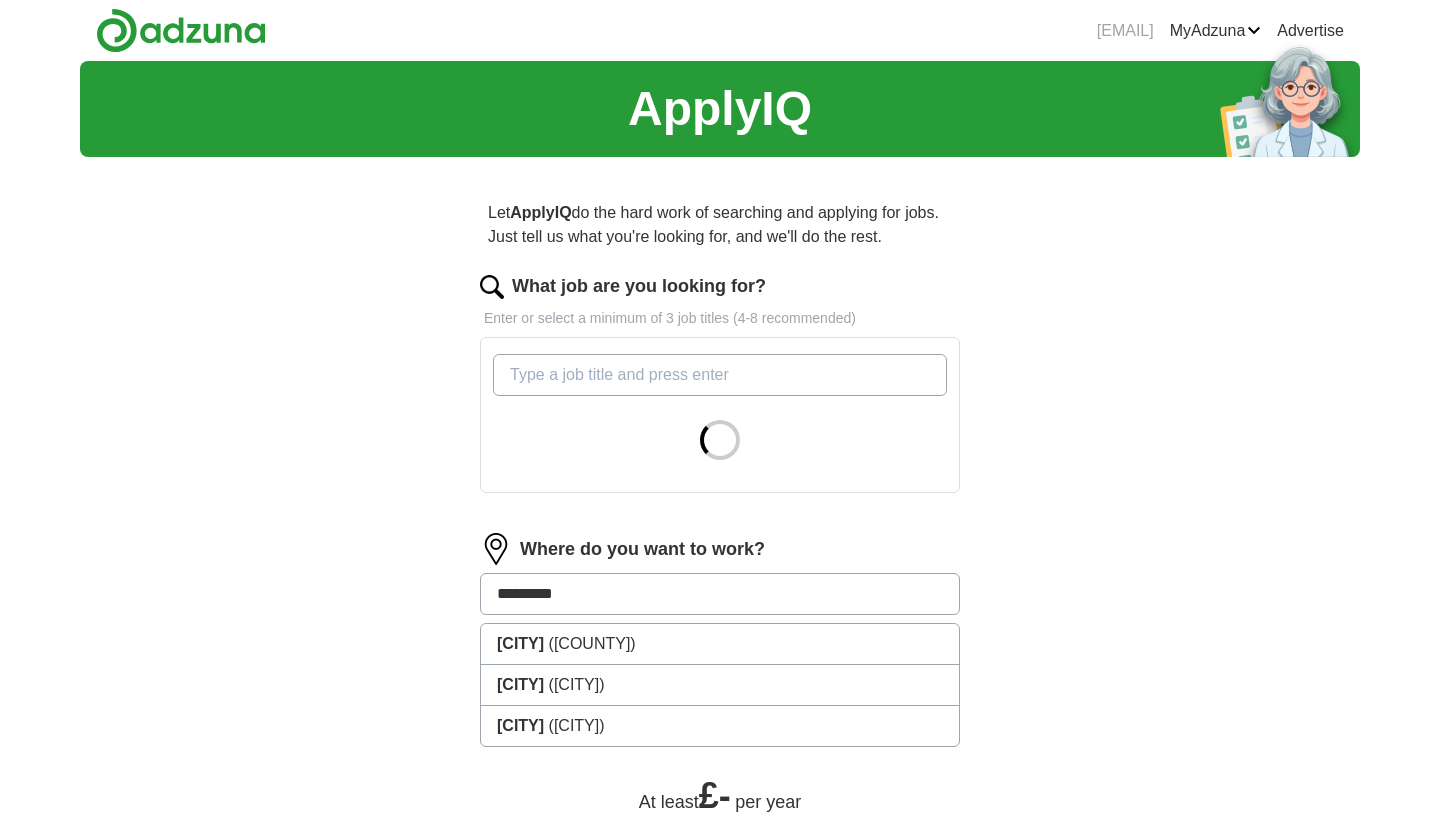 click on "Where do you want to work? ********* [CITY] ([COUNTY]) [CITY] ([CITY]) [CITY] 25 mile radius" at bounding box center (720, 611) 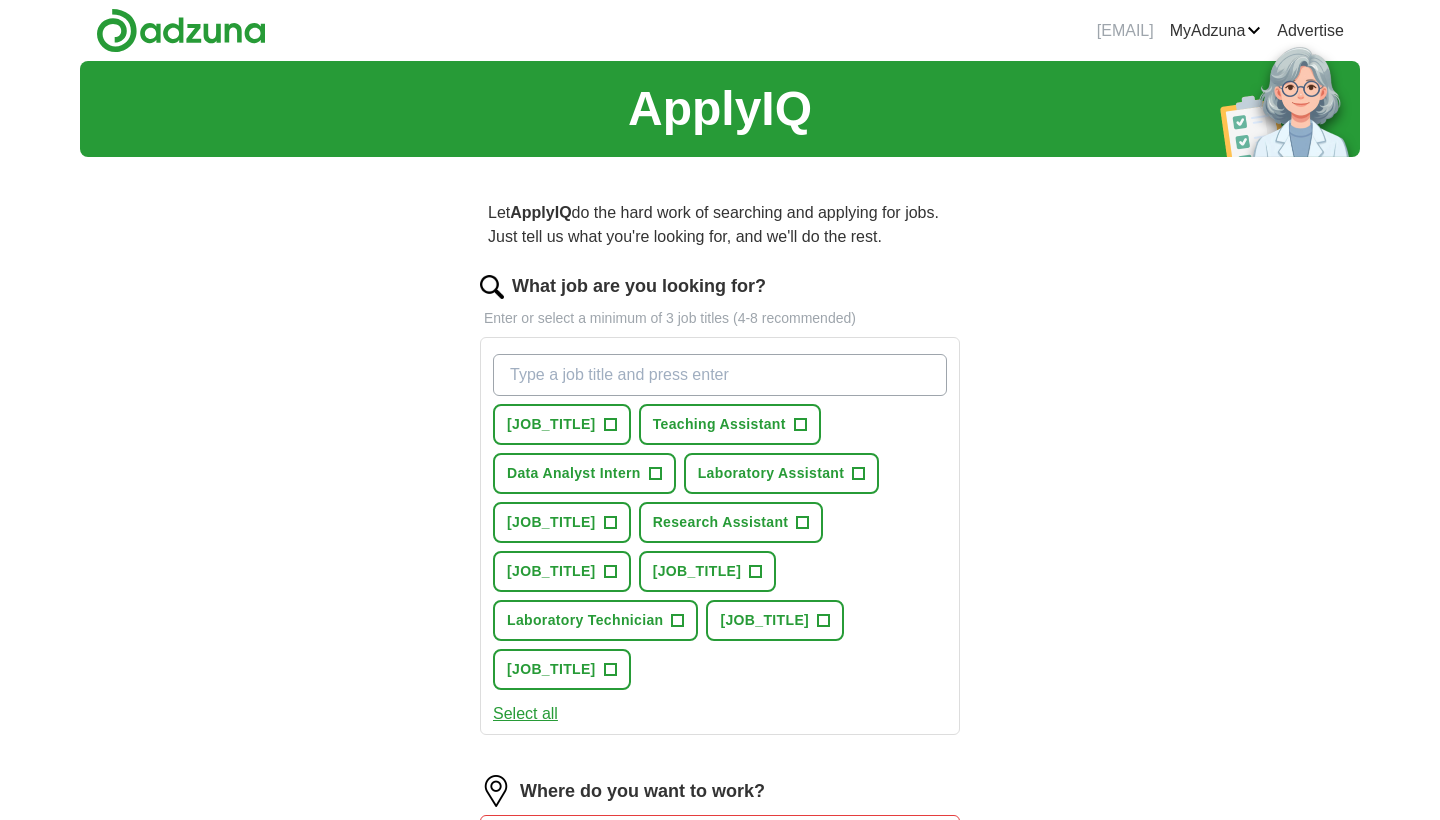 click on "Teaching Assistant +" at bounding box center [730, 424] 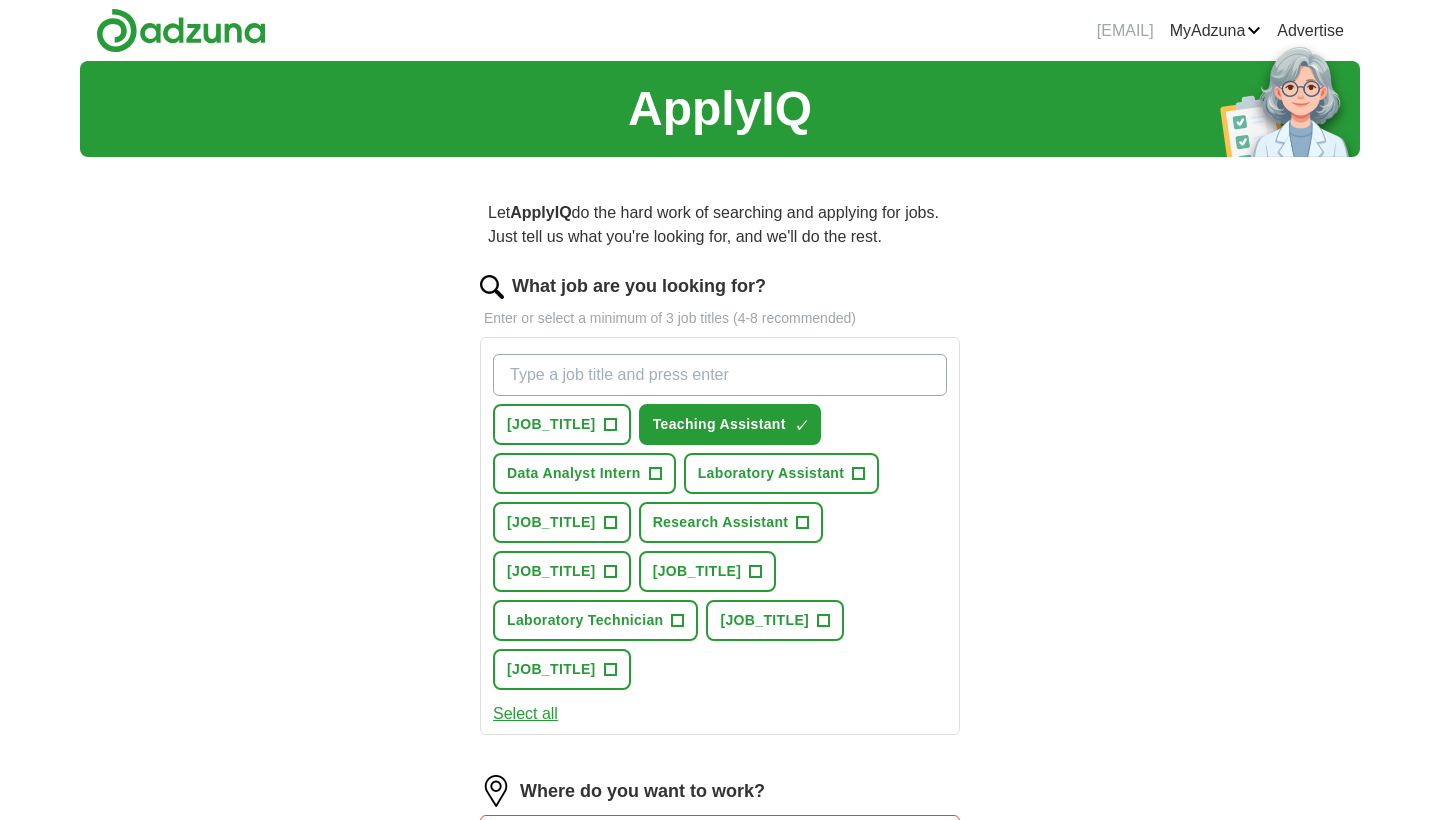 click on "+" at bounding box center [859, 474] 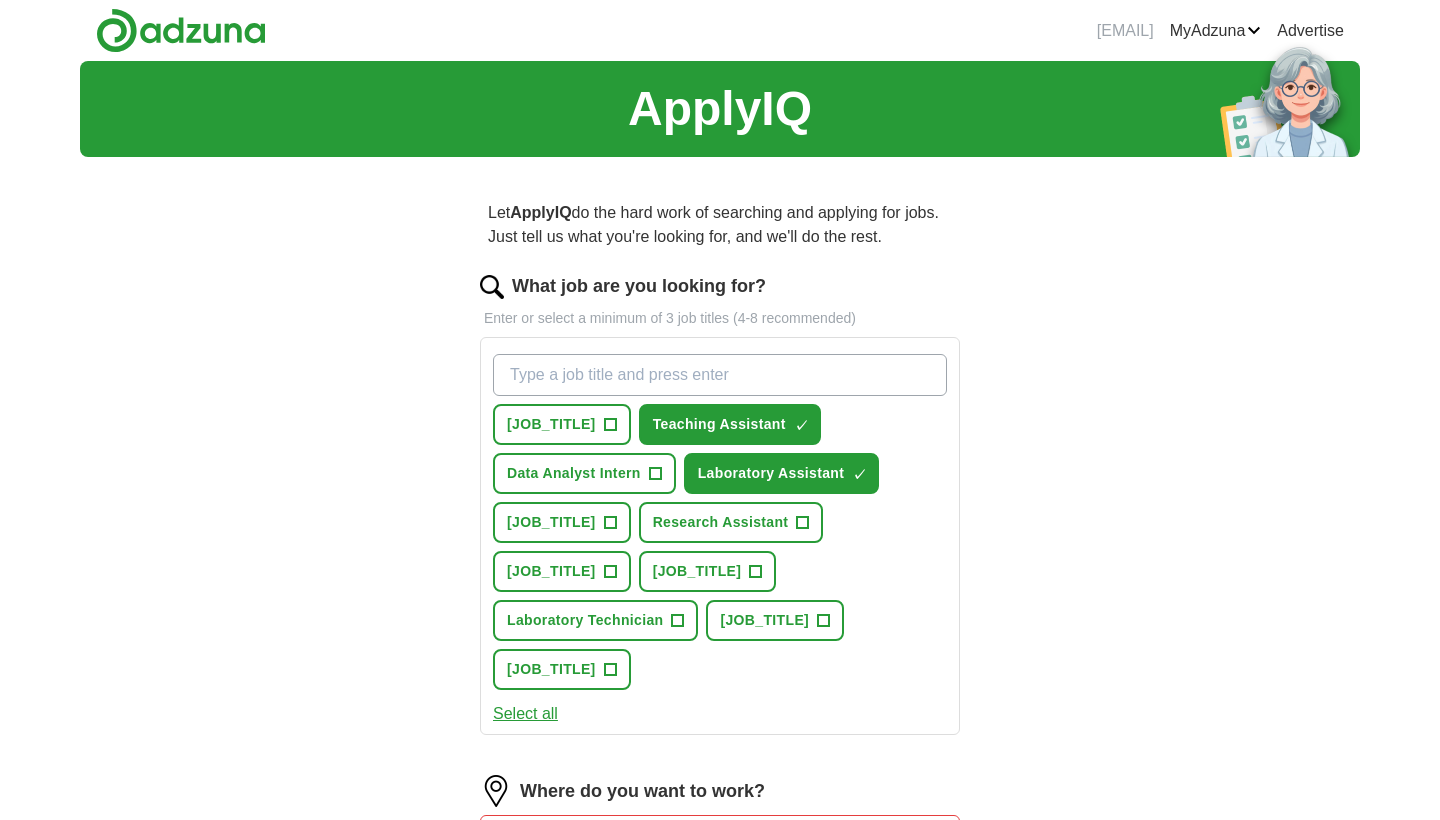 click on "+" at bounding box center [824, 621] 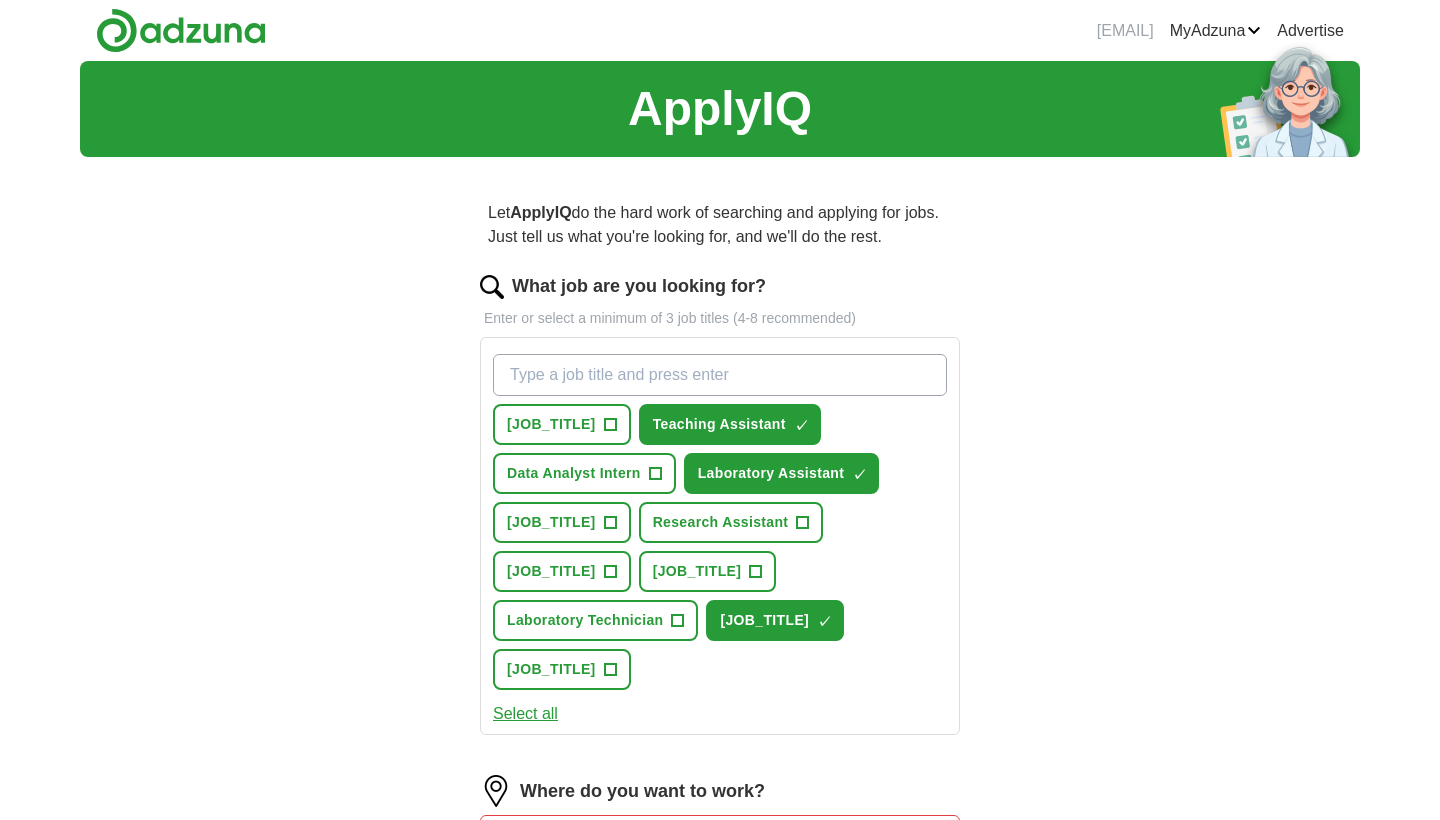 click on "[JOB_TITLE]" at bounding box center [551, 571] 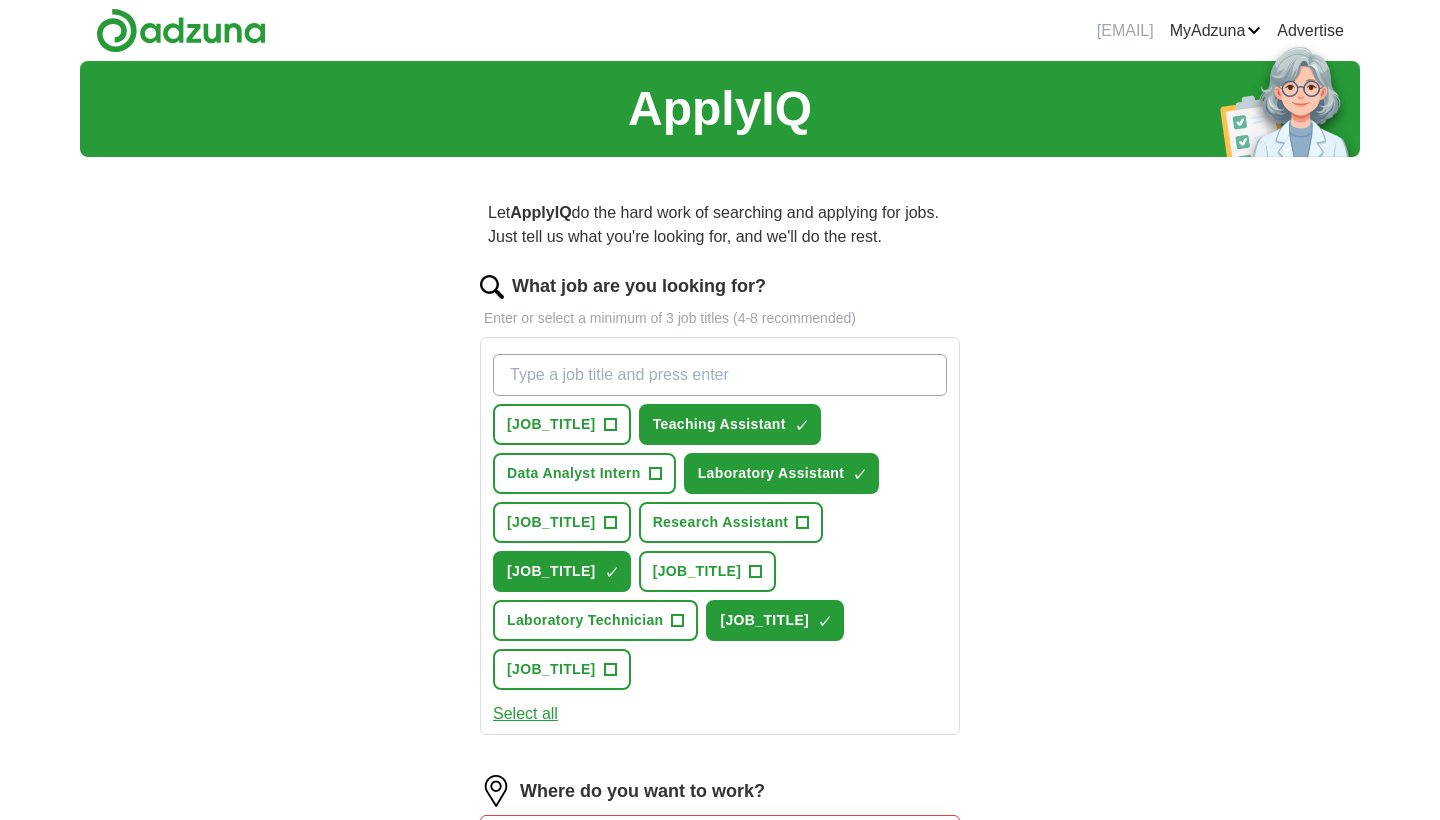 click on "[JOB_TITLE] +" at bounding box center (562, 522) 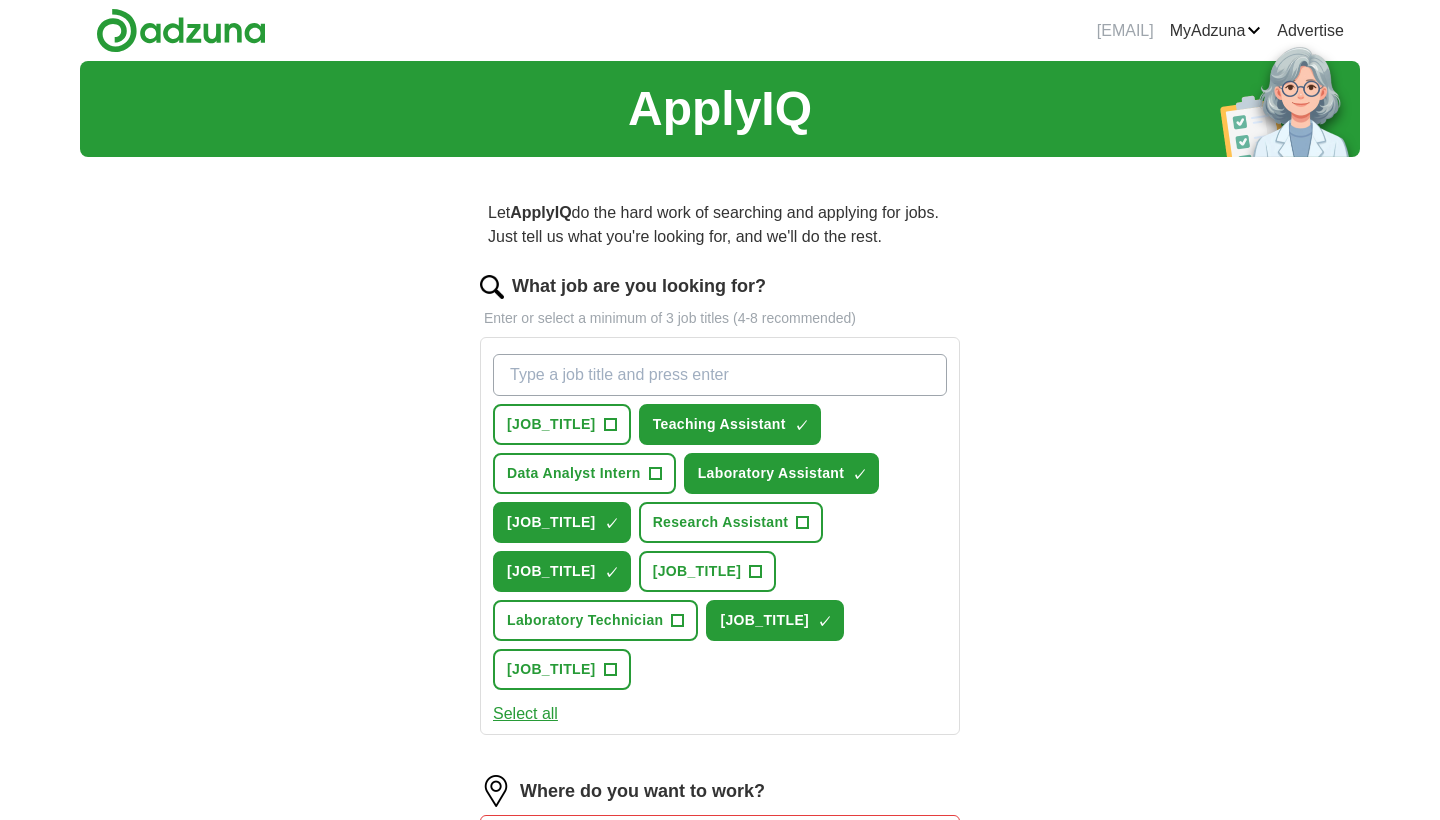 click on "[JOB_TITLE]" at bounding box center (562, 424) 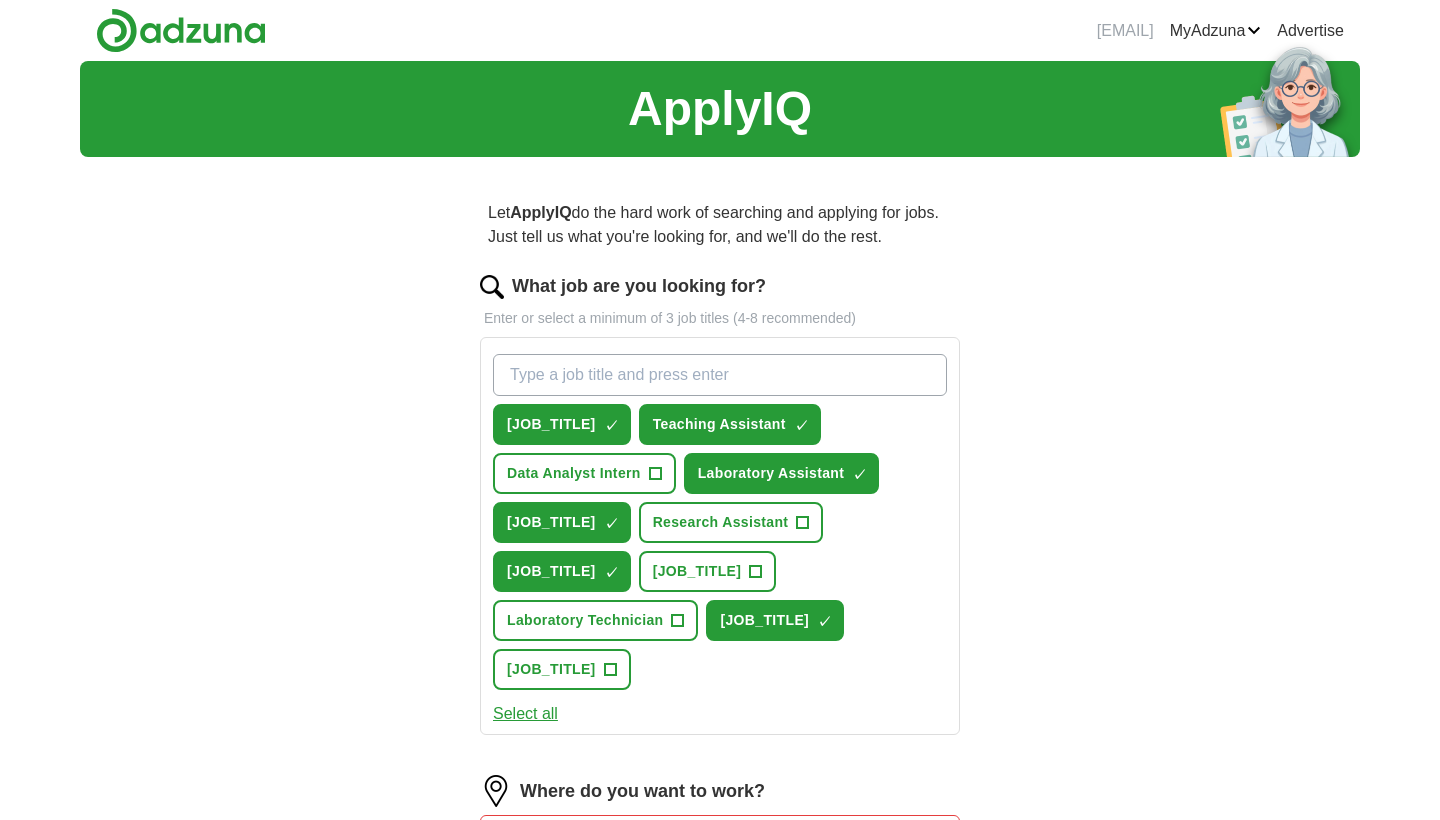 click on "What job are you looking for?" at bounding box center [720, 375] 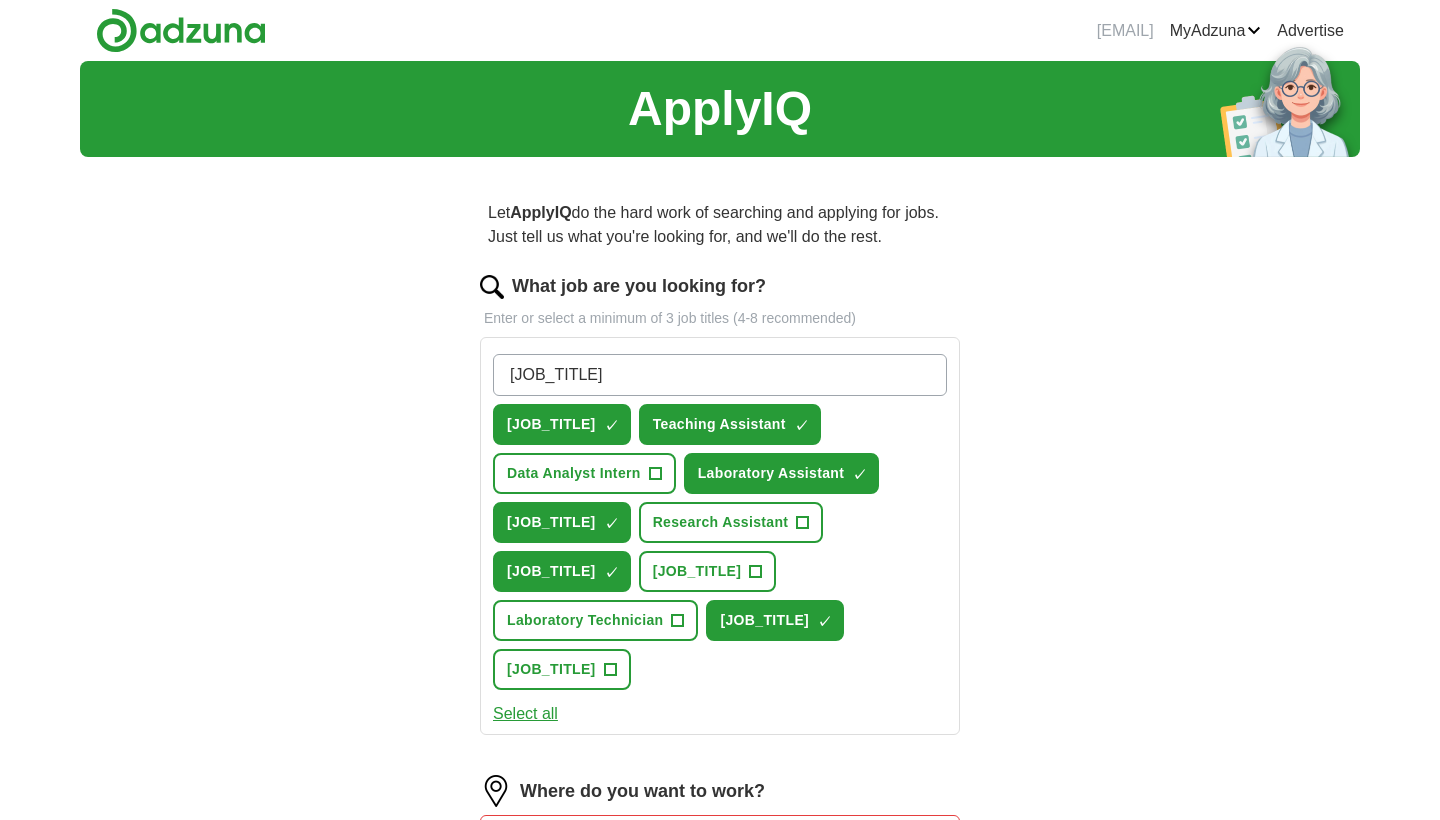 type on "[JOB_TITLE]" 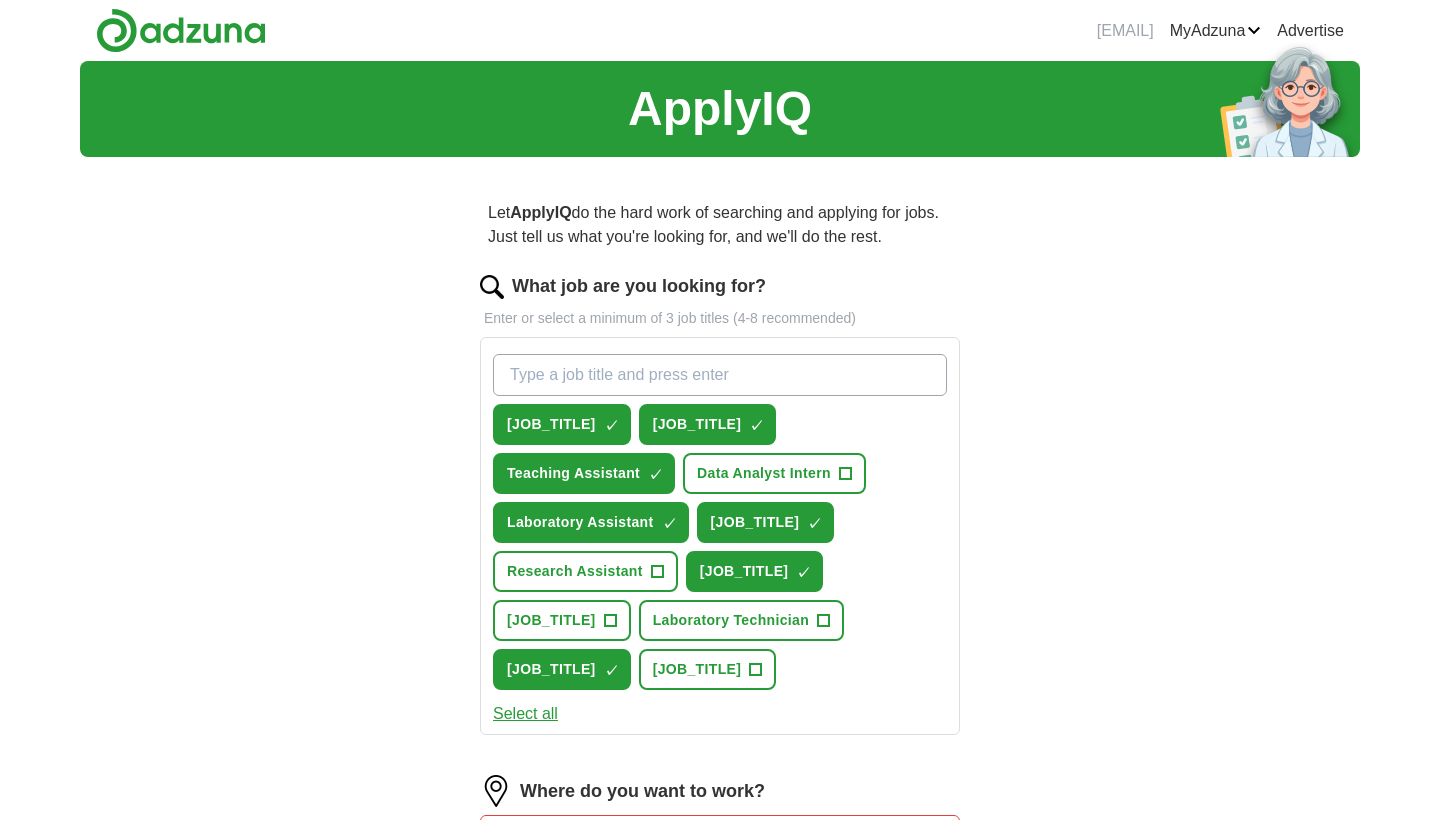 click on "Select all" at bounding box center (525, 714) 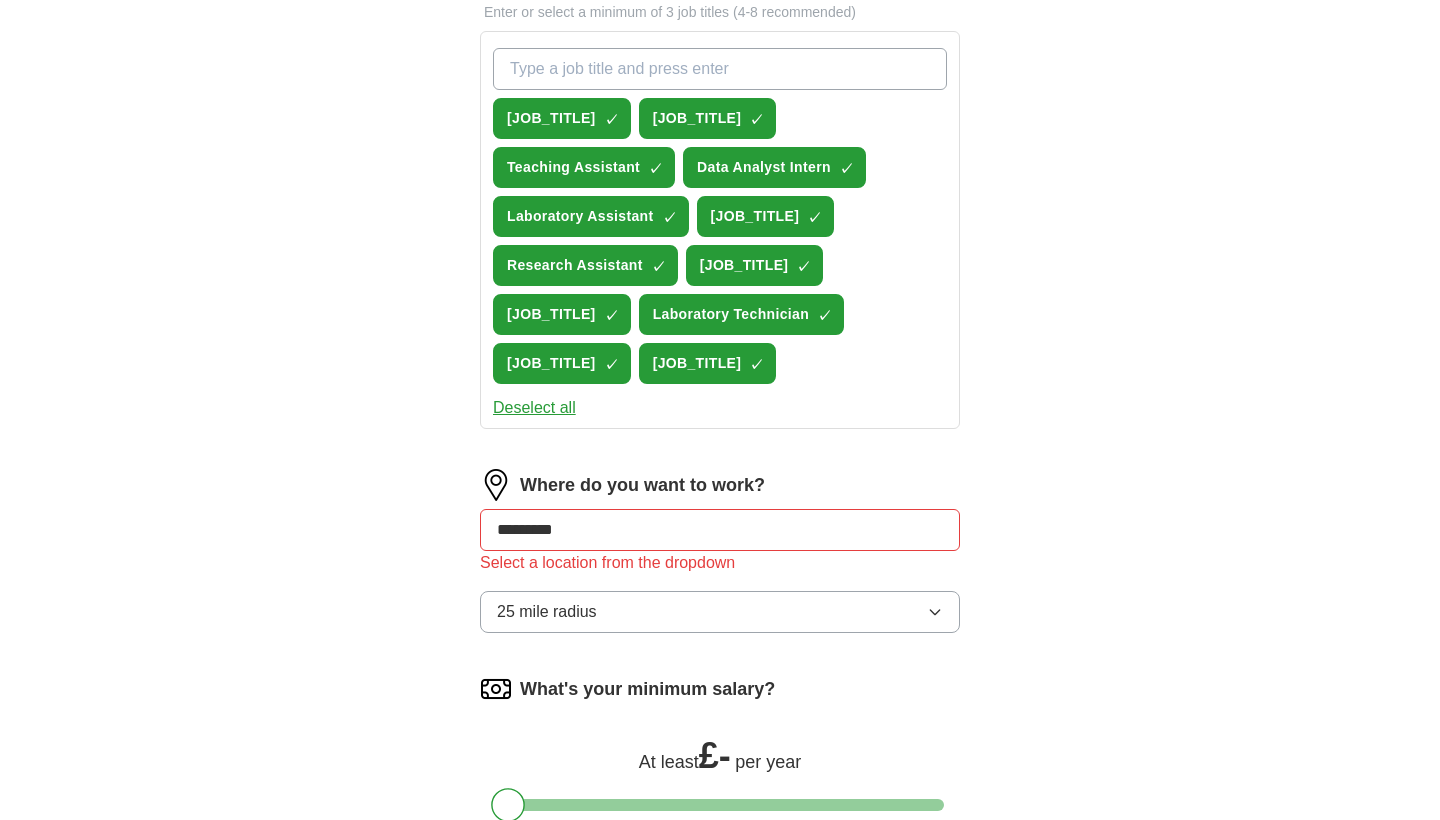 scroll, scrollTop: 307, scrollLeft: 0, axis: vertical 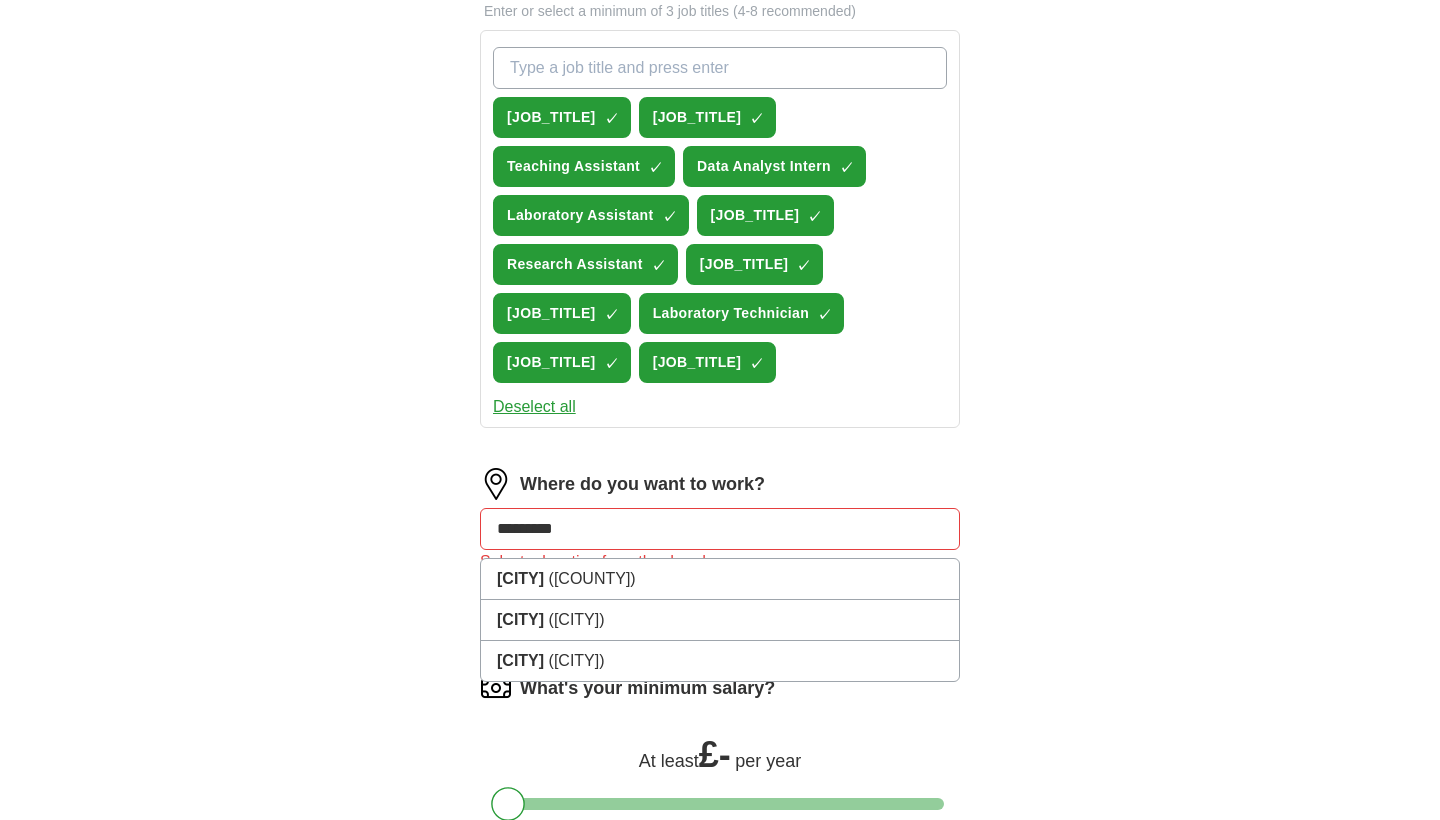 click on "*********" at bounding box center (720, 529) 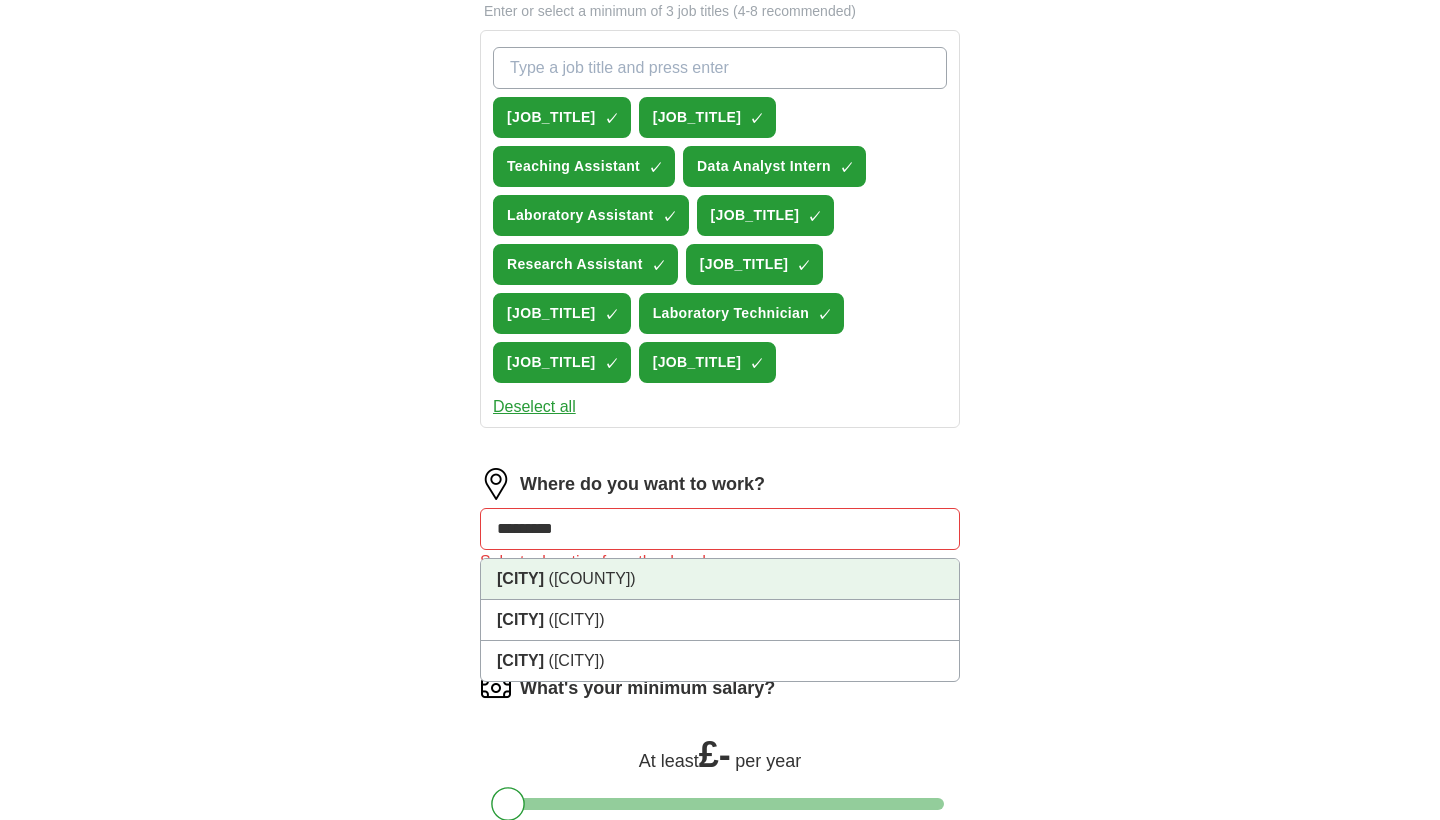 click on "[CITY] ([COUNTY])" at bounding box center (720, 579) 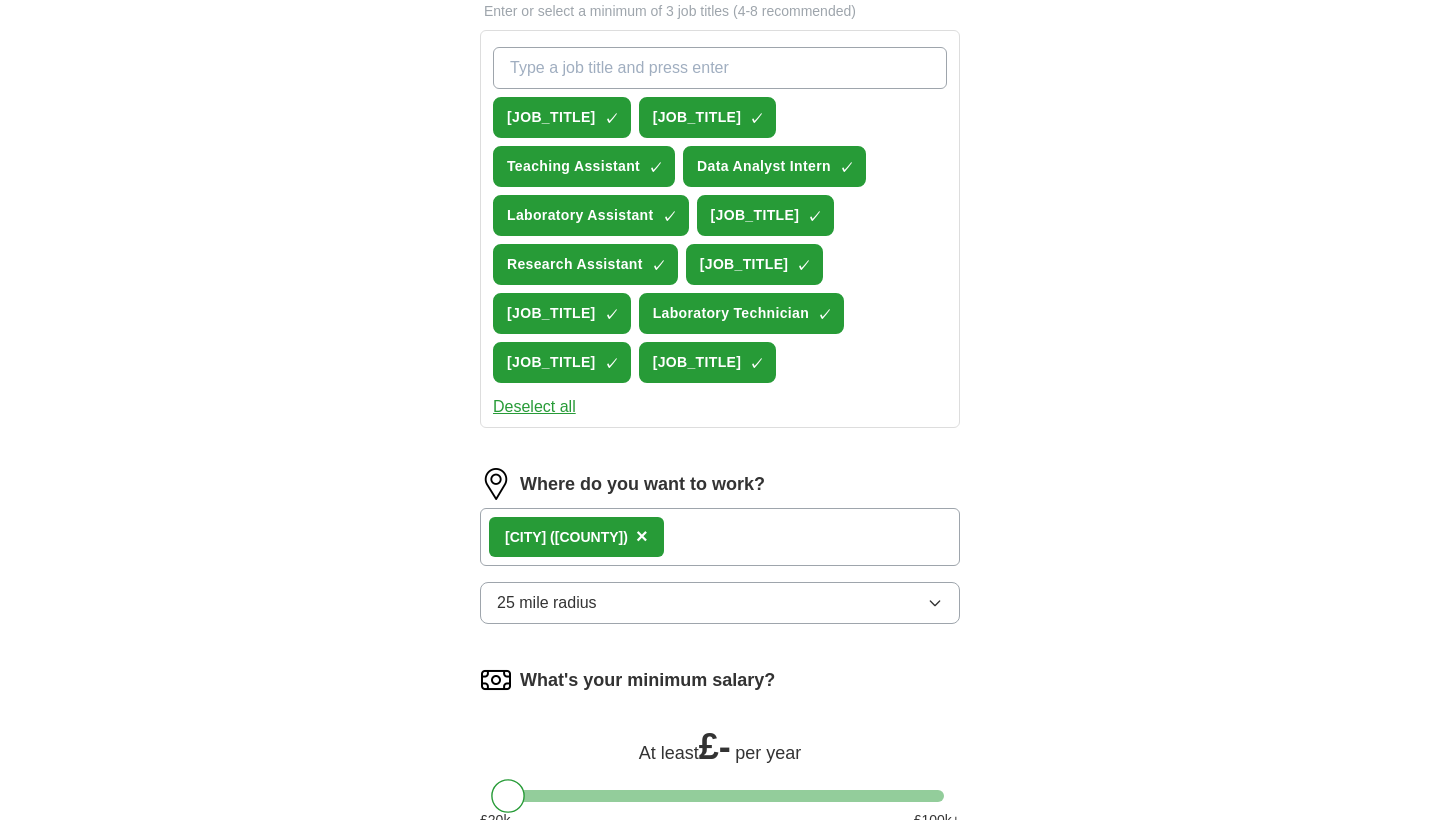 click on "[CITY] ([COUNTY]) ×" at bounding box center (720, 537) 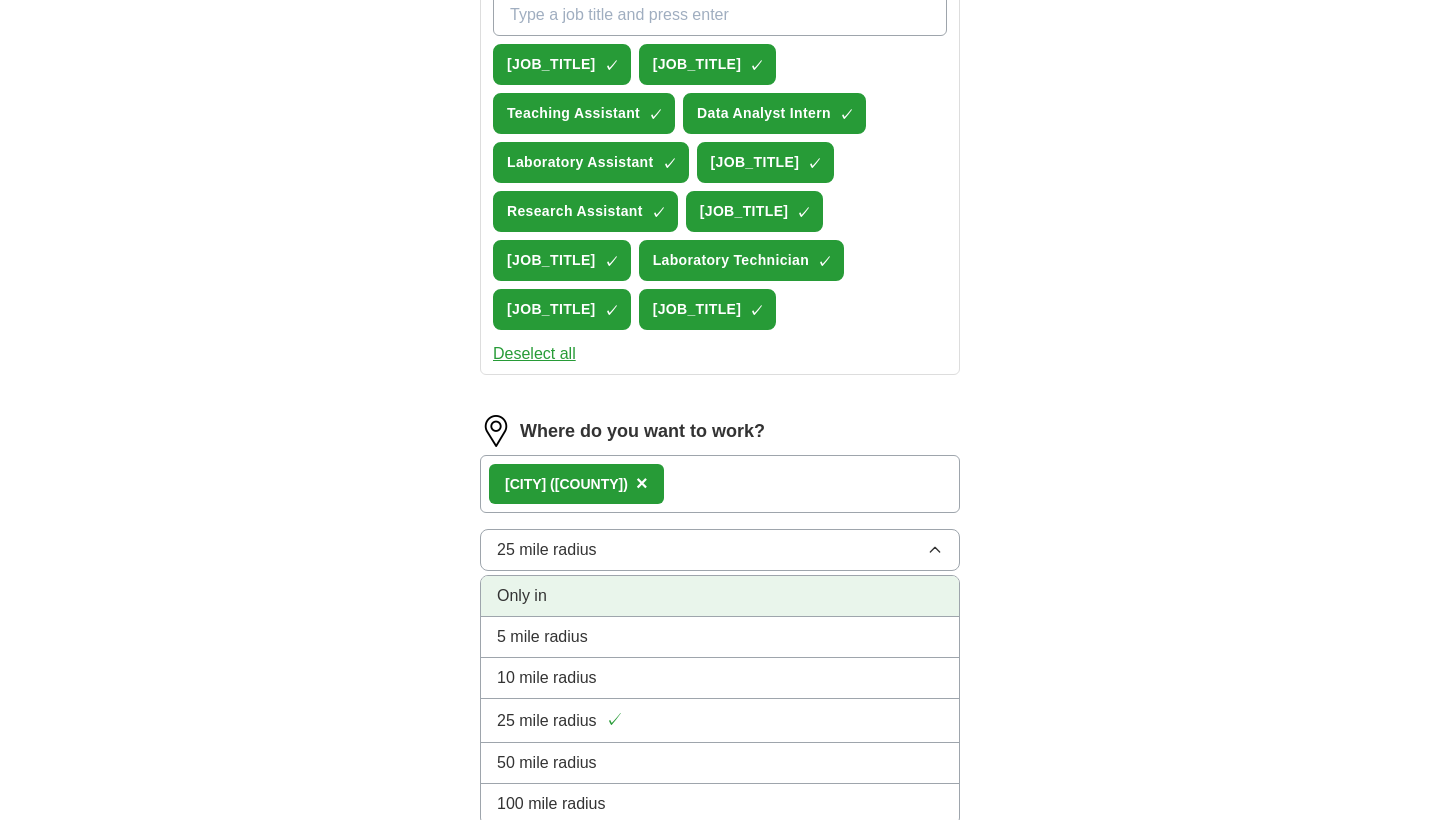 scroll, scrollTop: 369, scrollLeft: 0, axis: vertical 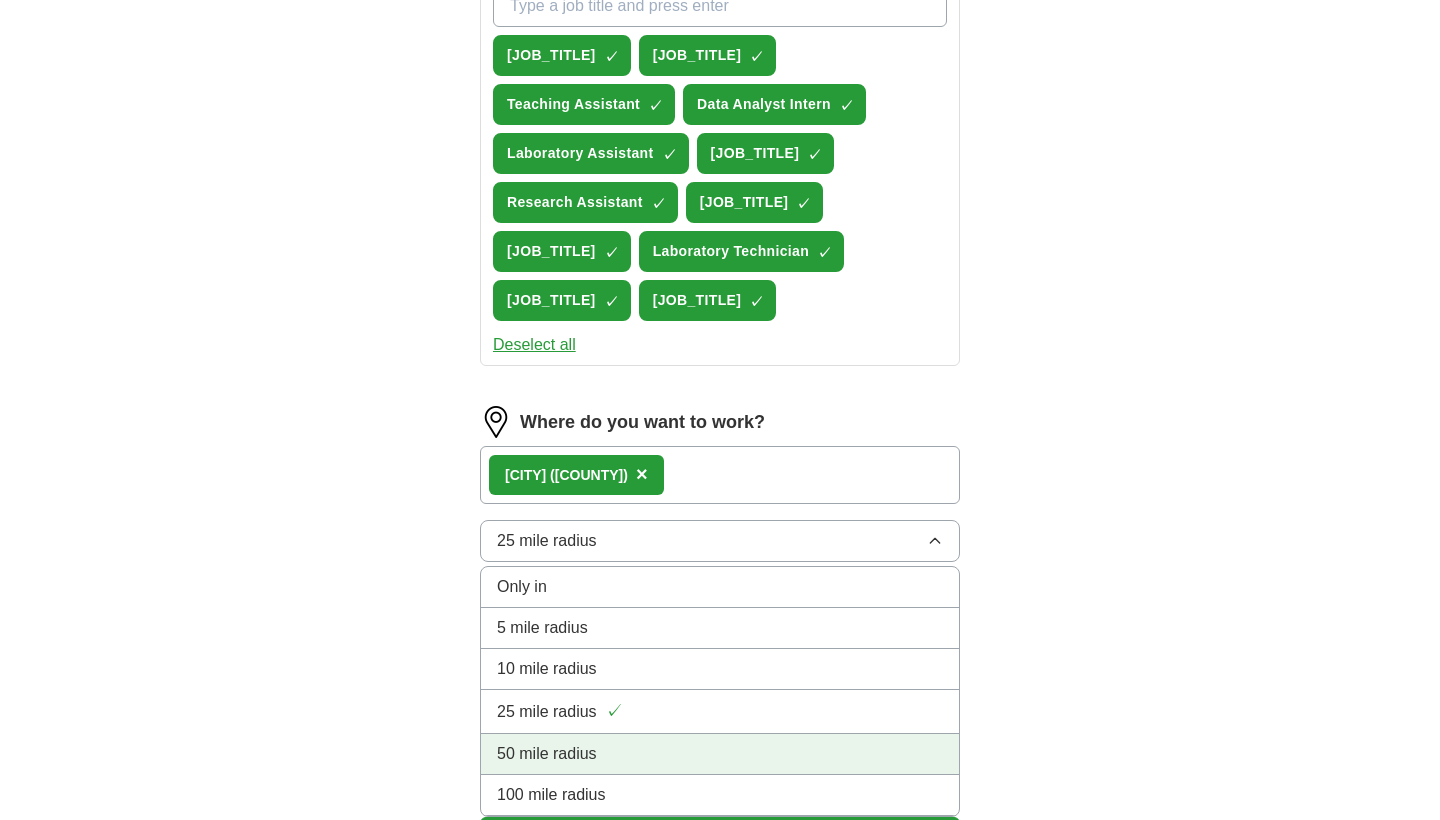 click on "50 mile radius" at bounding box center [720, 754] 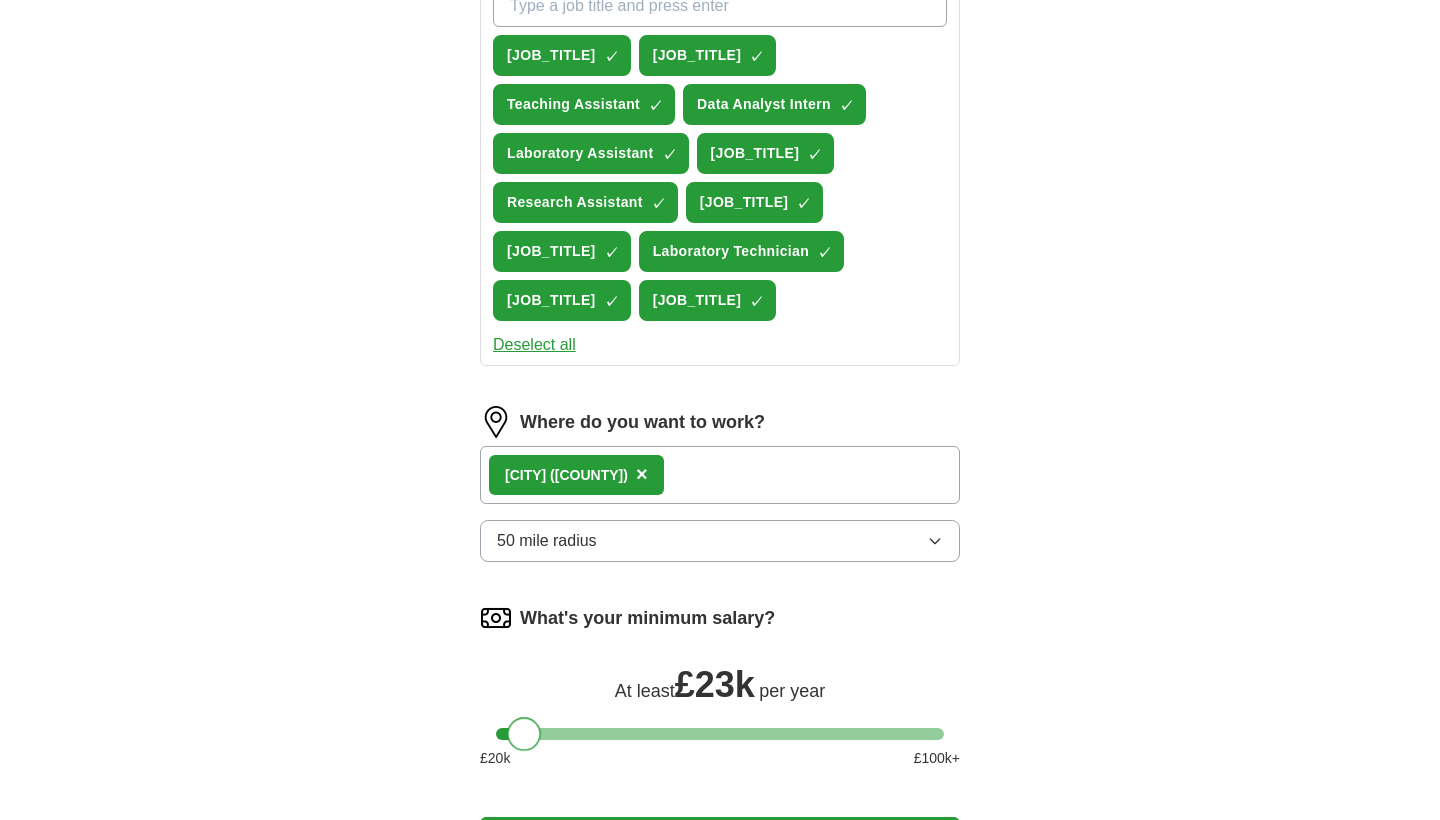 drag, startPoint x: 508, startPoint y: 735, endPoint x: 520, endPoint y: 735, distance: 12 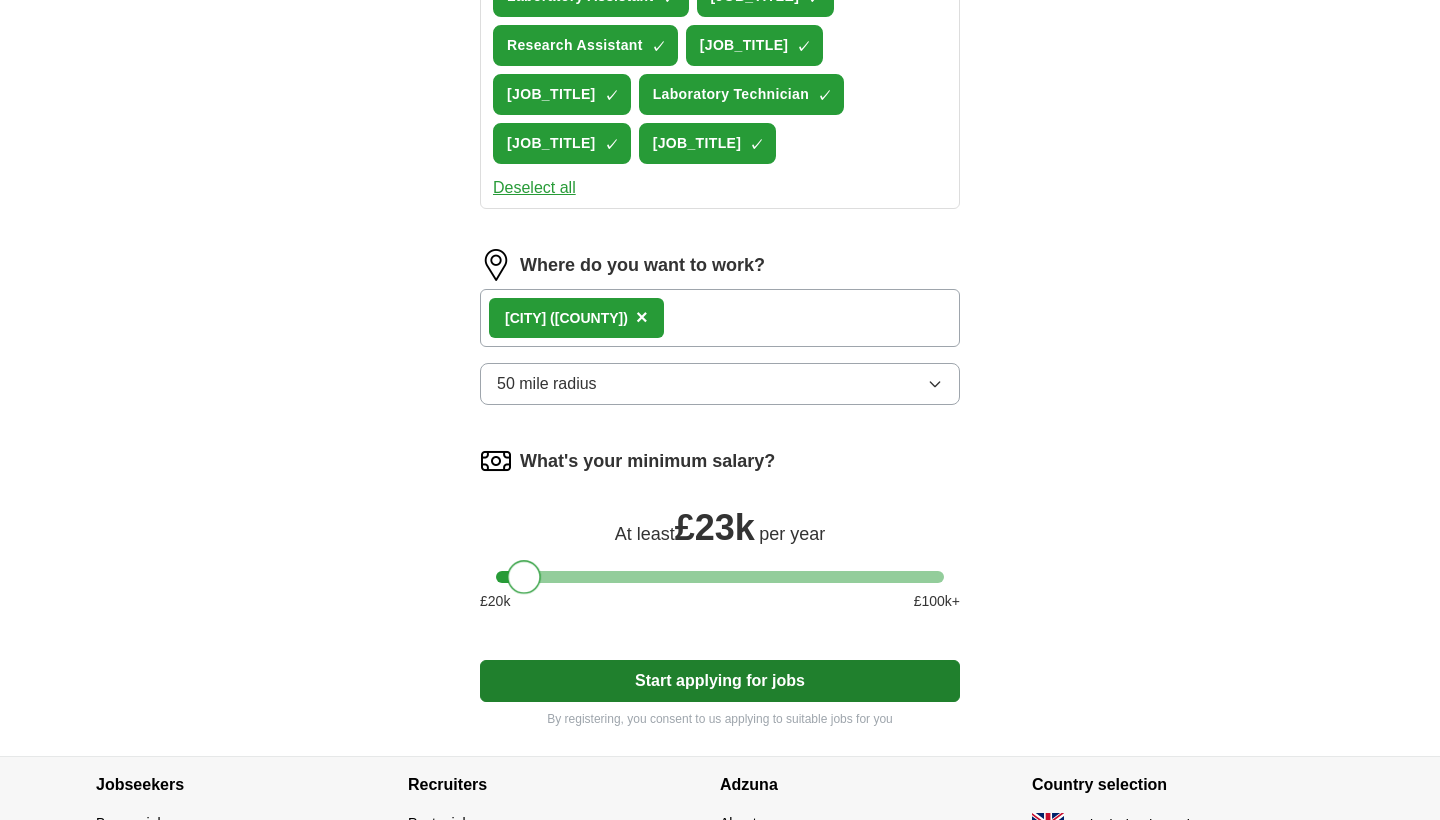 scroll, scrollTop: 536, scrollLeft: 0, axis: vertical 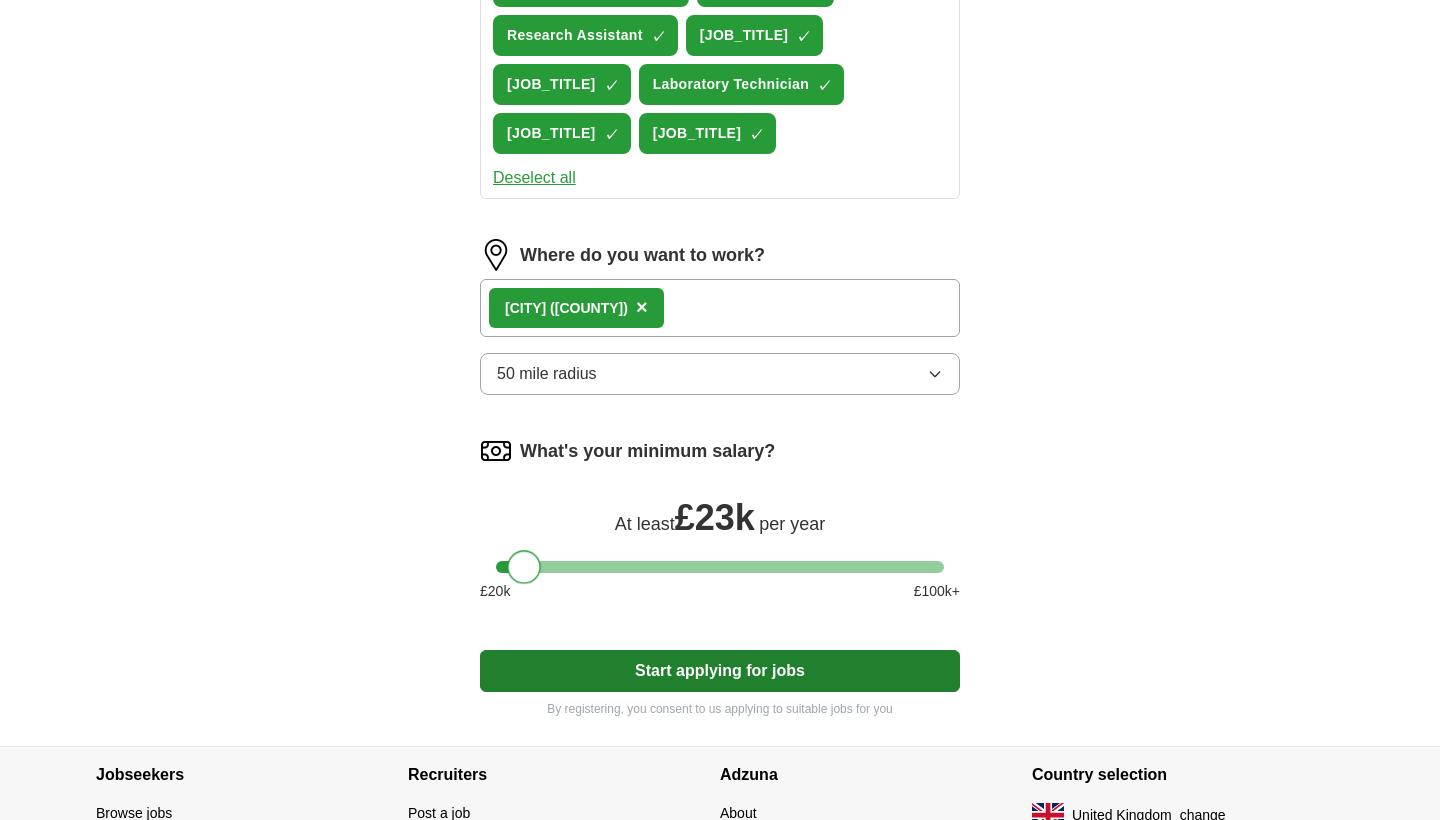 click on "Start applying for jobs" at bounding box center [720, 671] 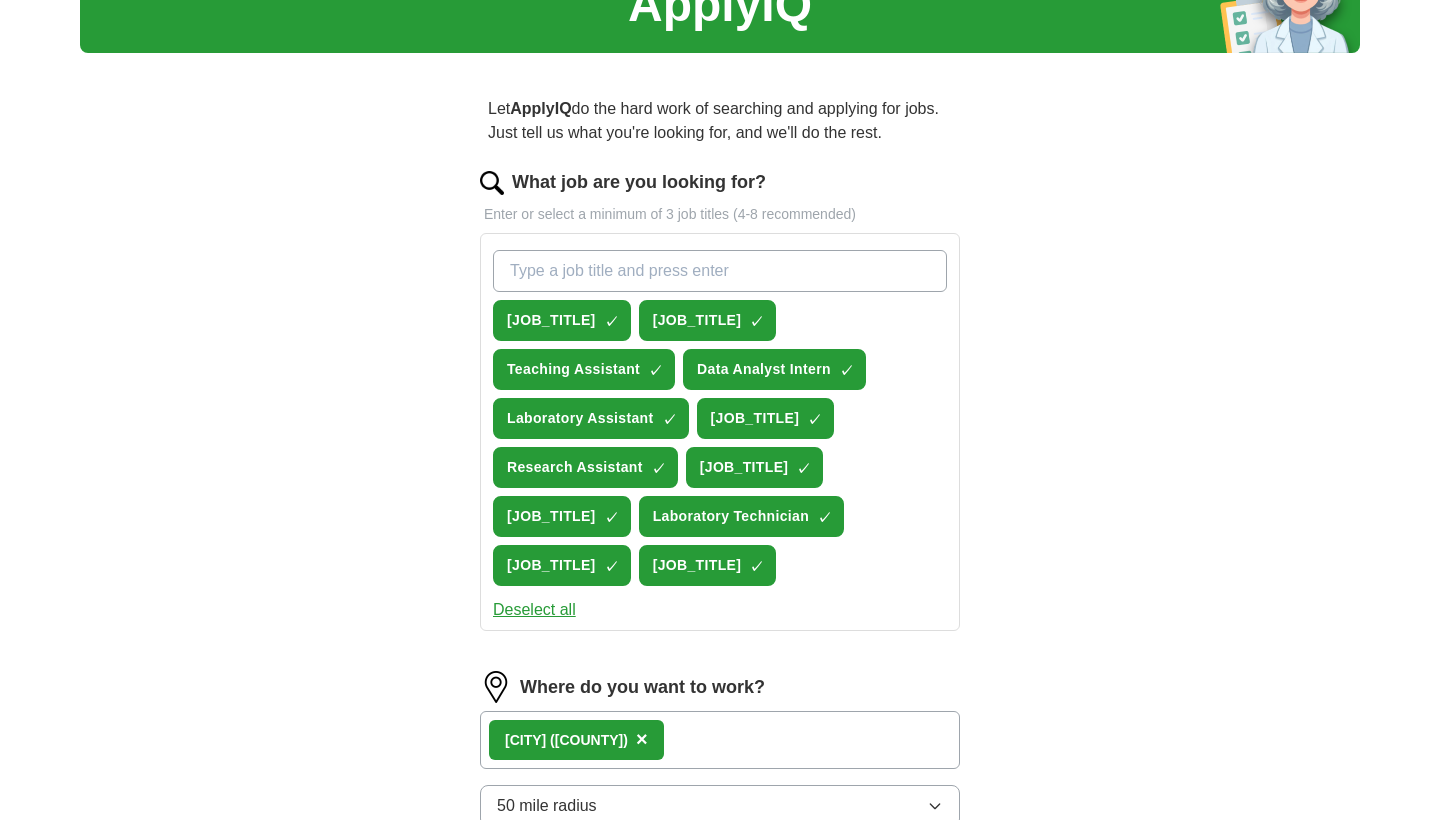 select on "**" 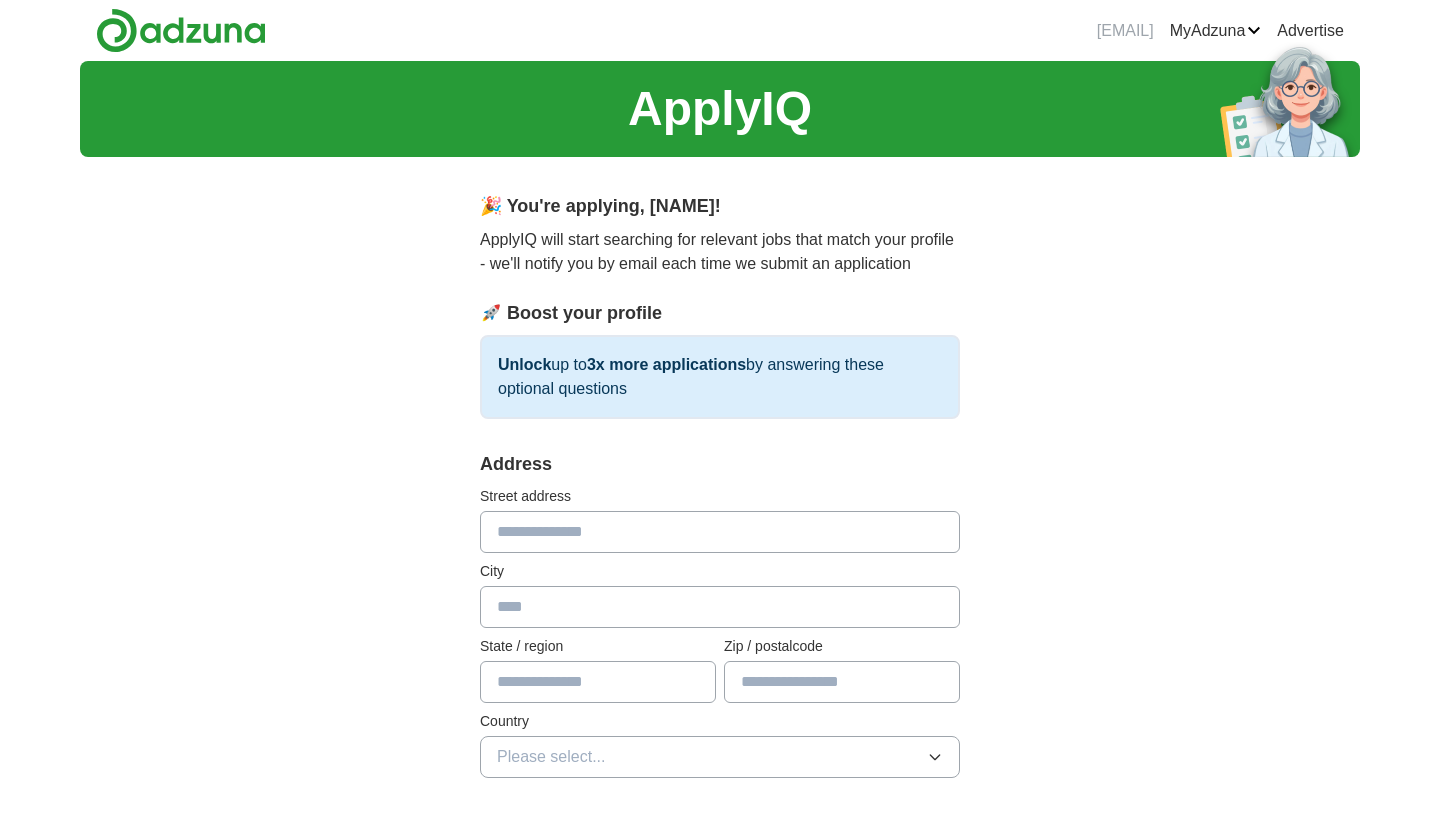 scroll, scrollTop: 0, scrollLeft: 0, axis: both 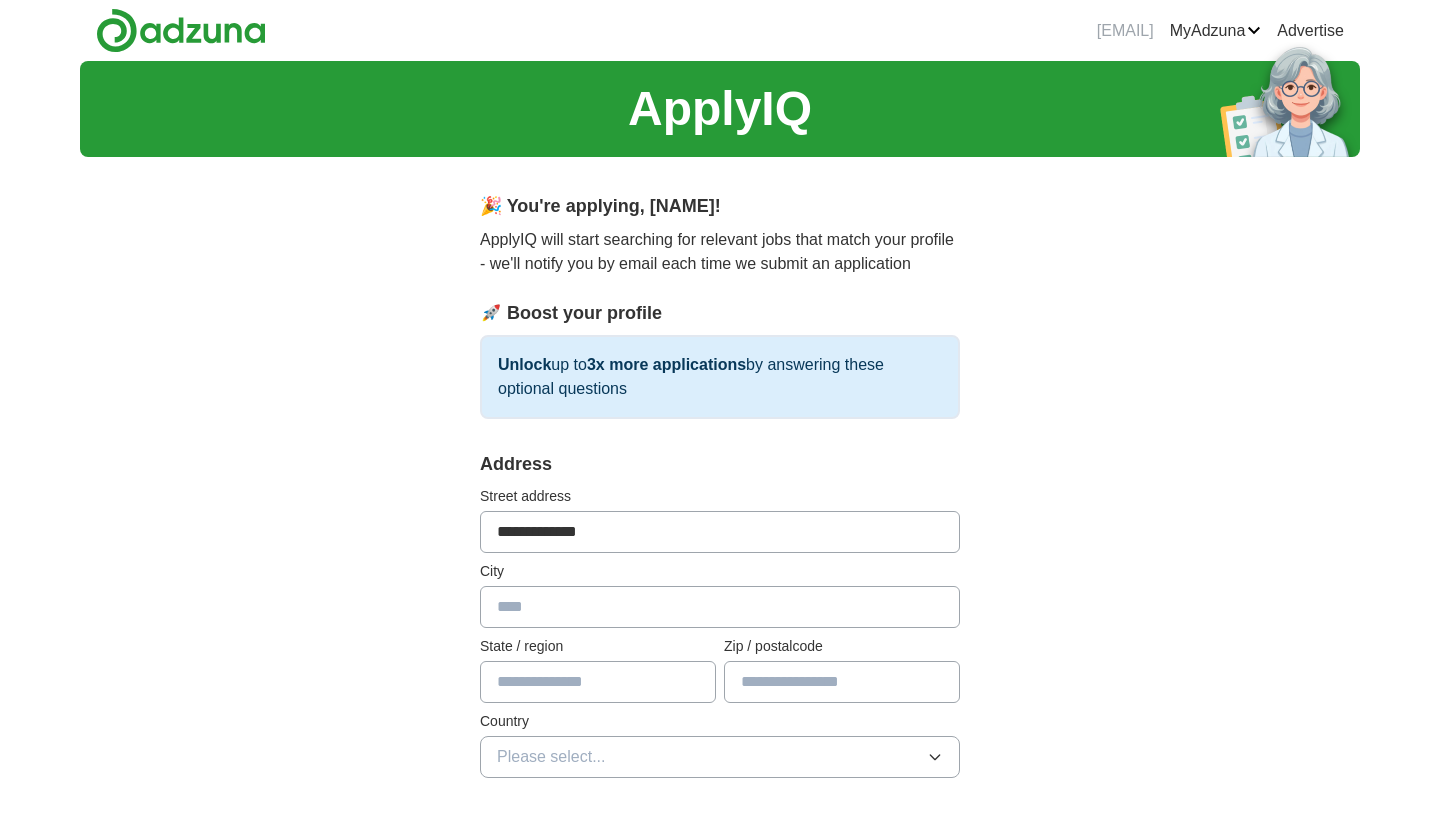 type on "**********" 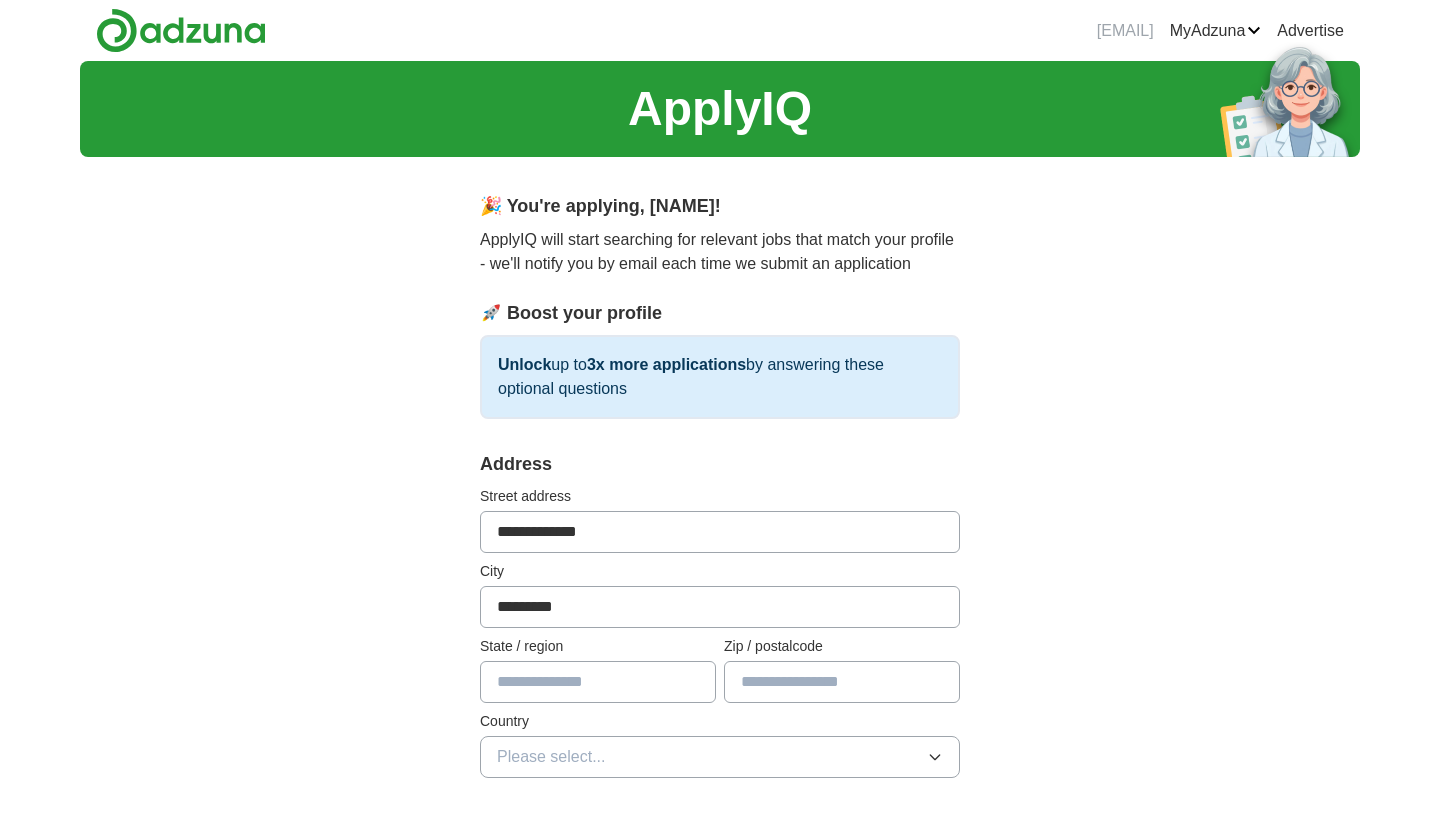 type on "*********" 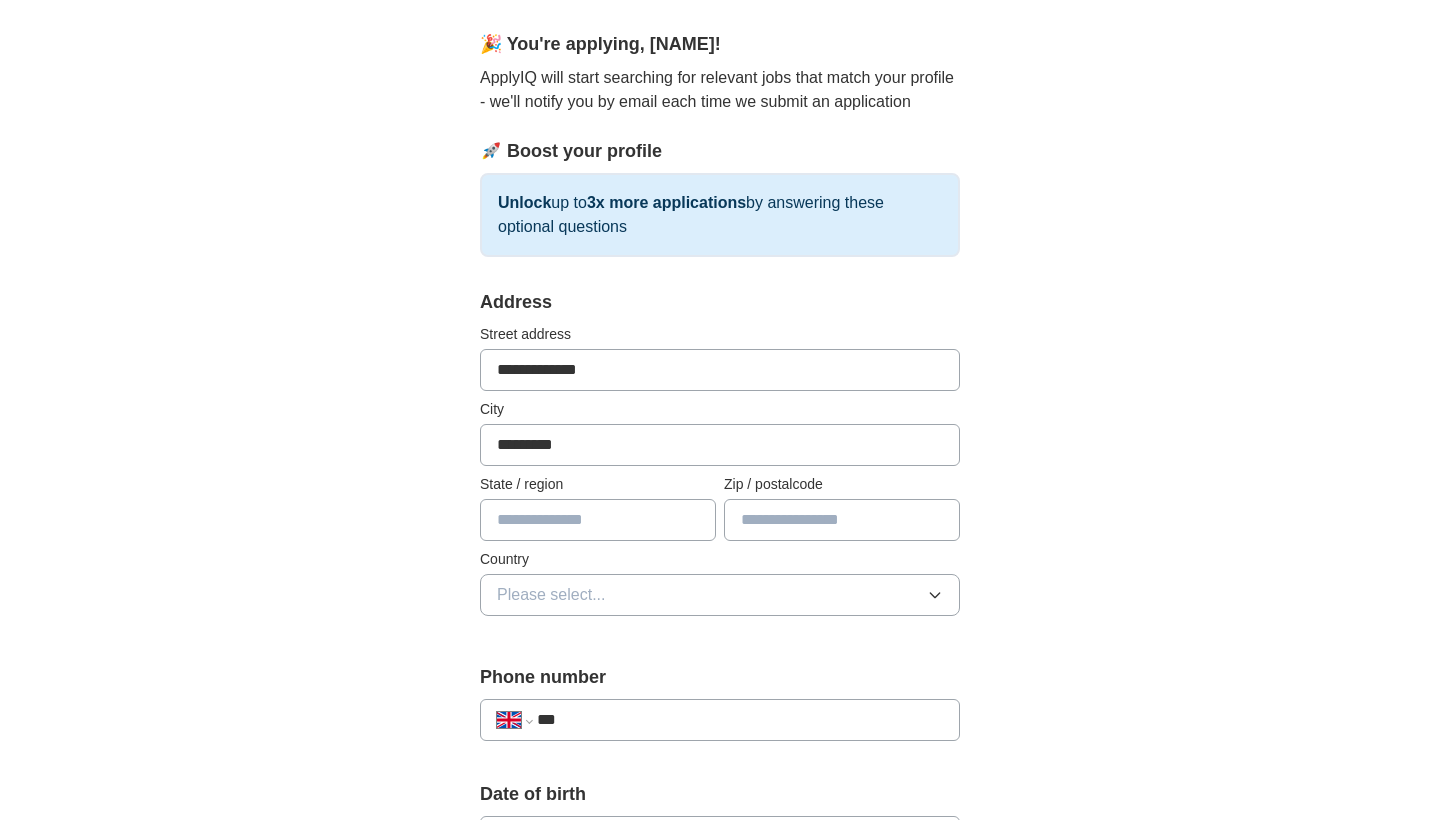 scroll, scrollTop: 168, scrollLeft: 0, axis: vertical 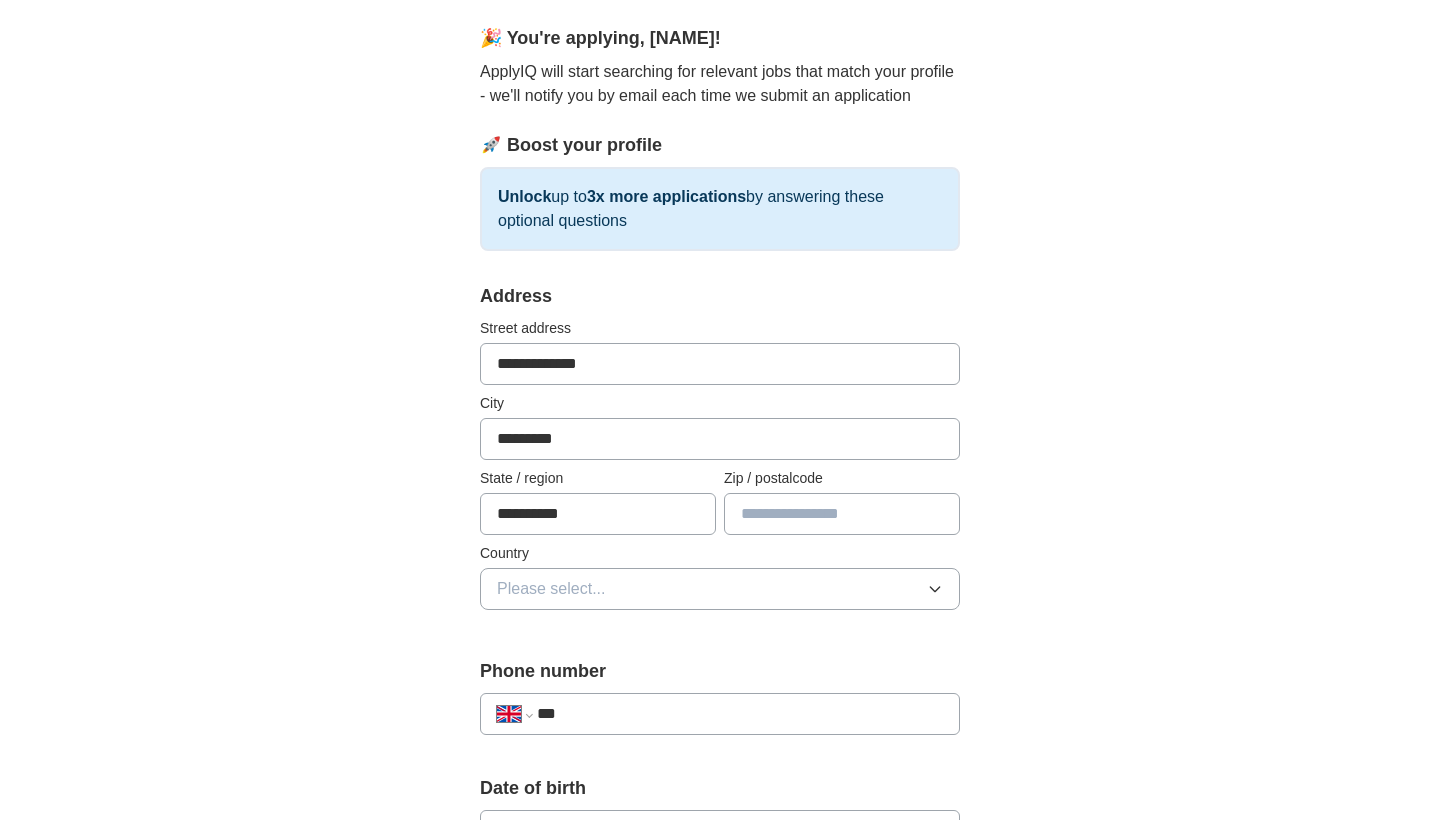 type on "**********" 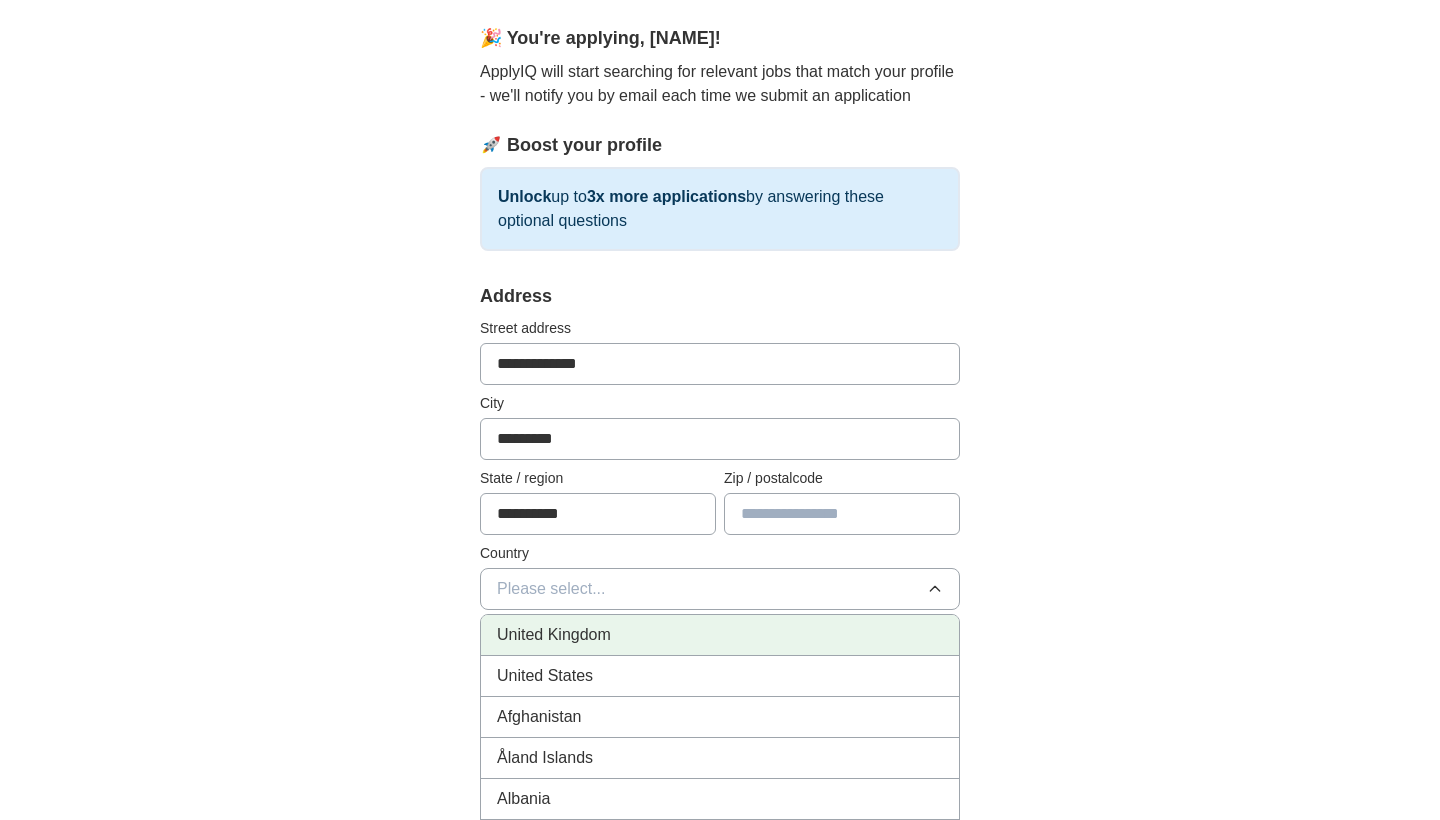click on "United Kingdom" at bounding box center [720, 635] 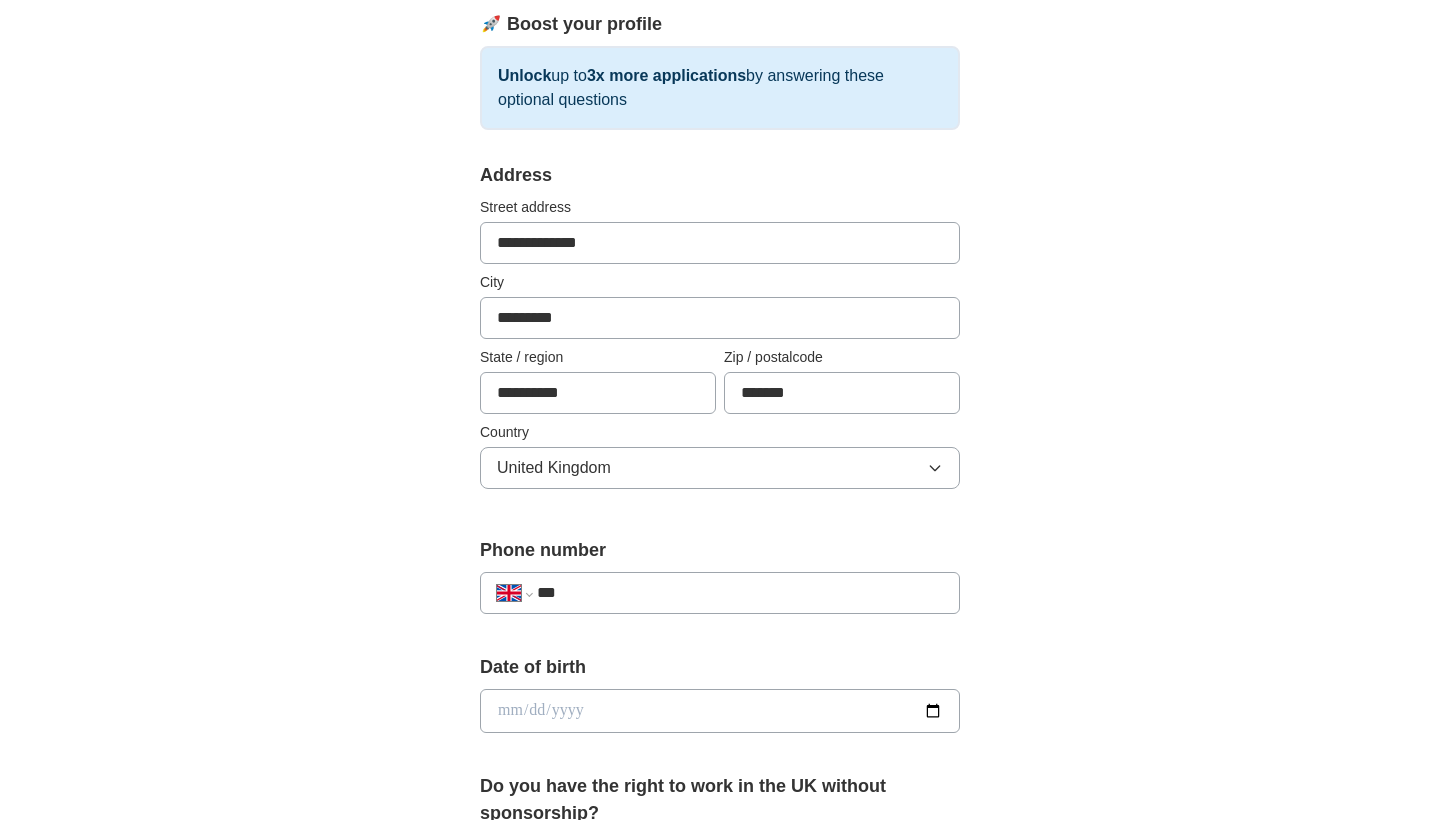 scroll, scrollTop: 330, scrollLeft: 0, axis: vertical 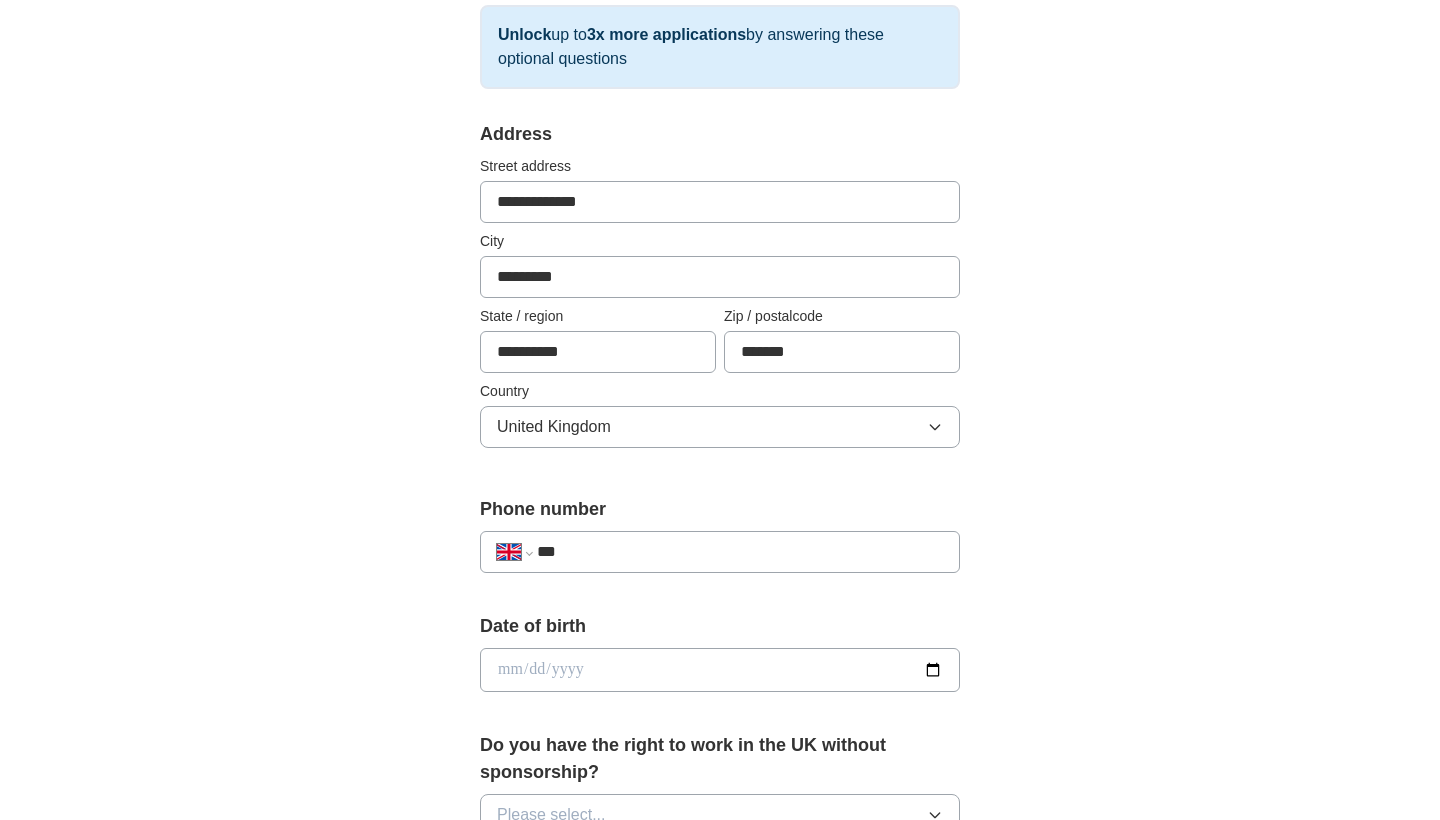 type on "*******" 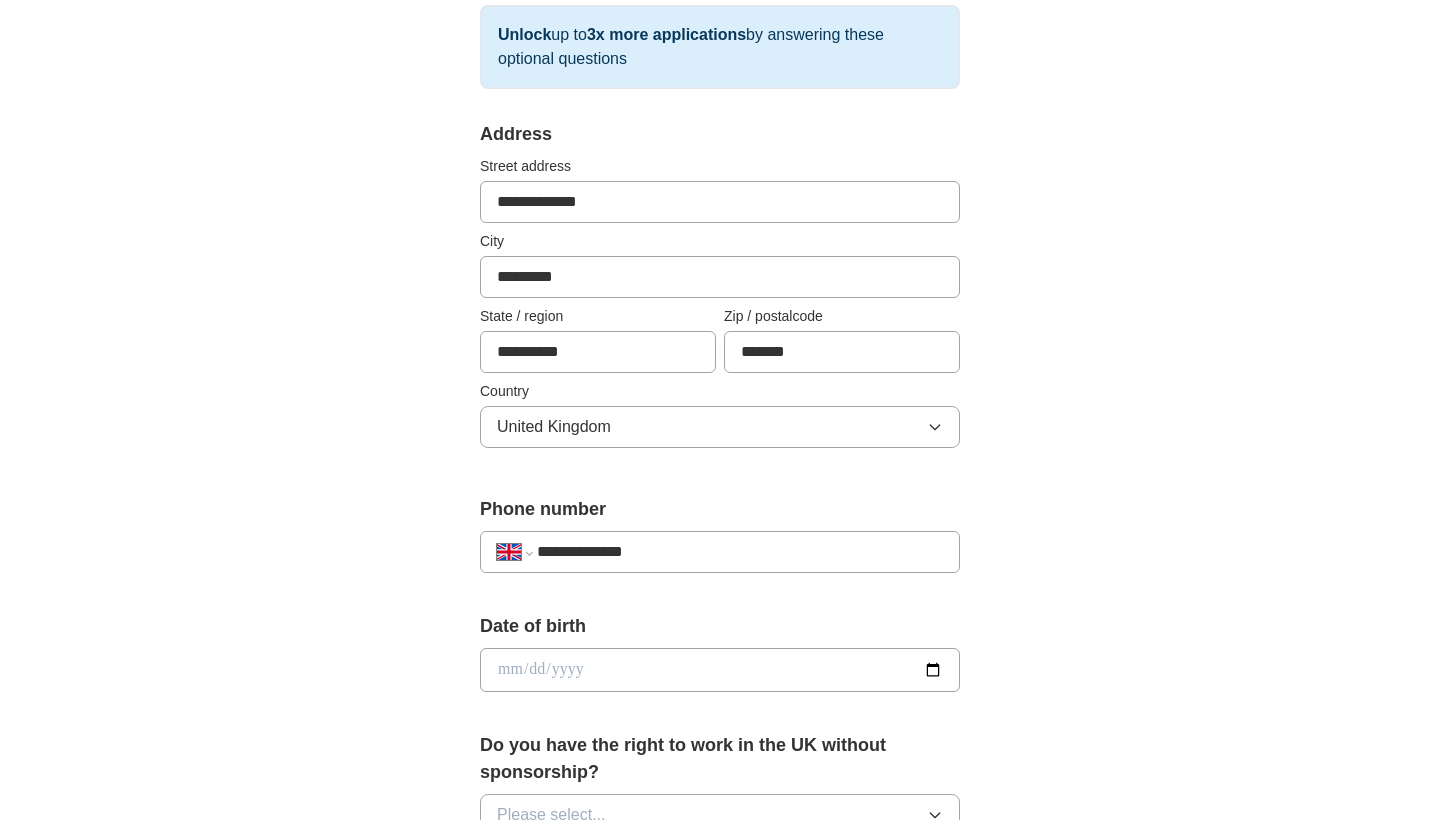 type on "**********" 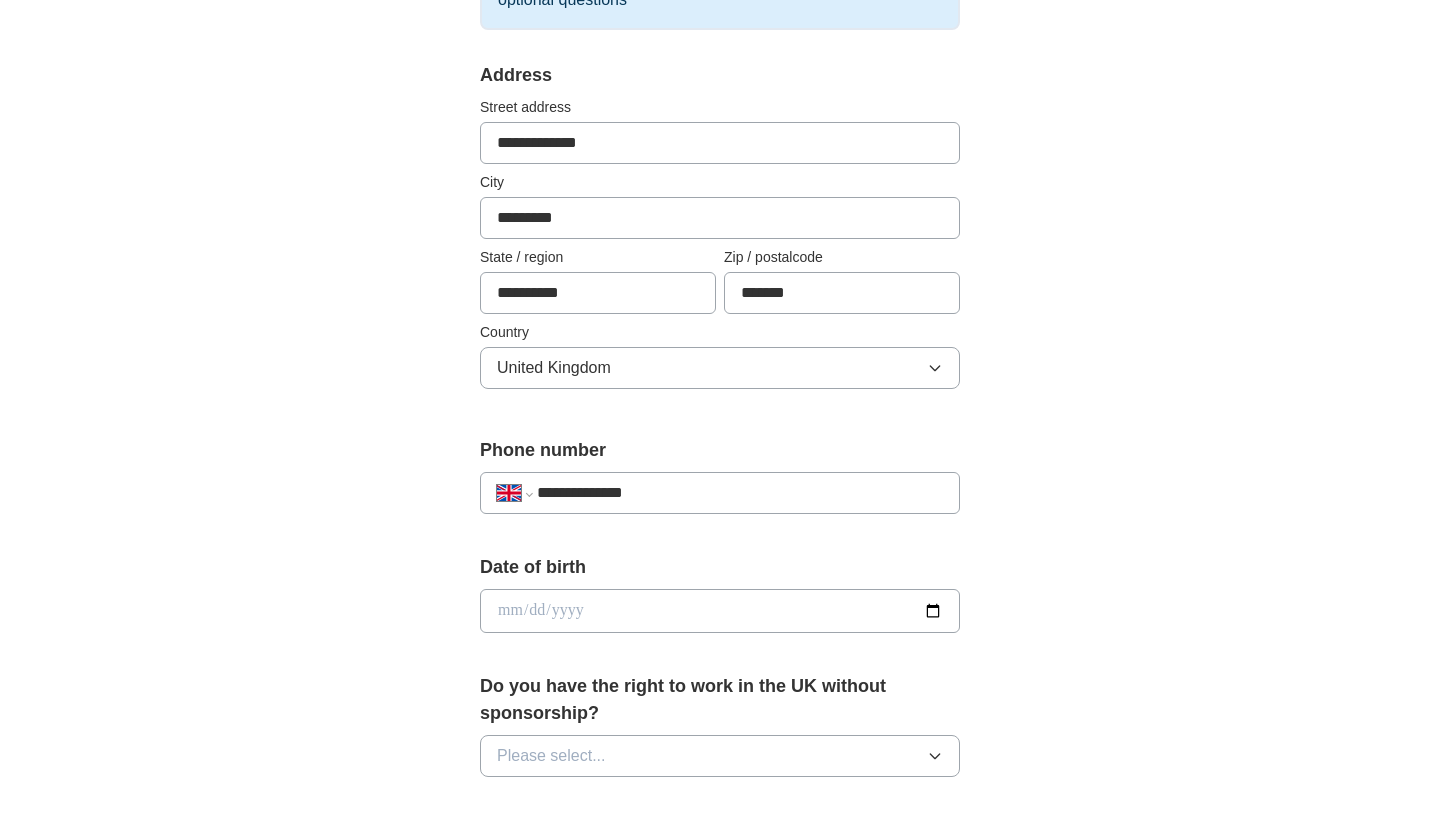 scroll, scrollTop: 431, scrollLeft: 0, axis: vertical 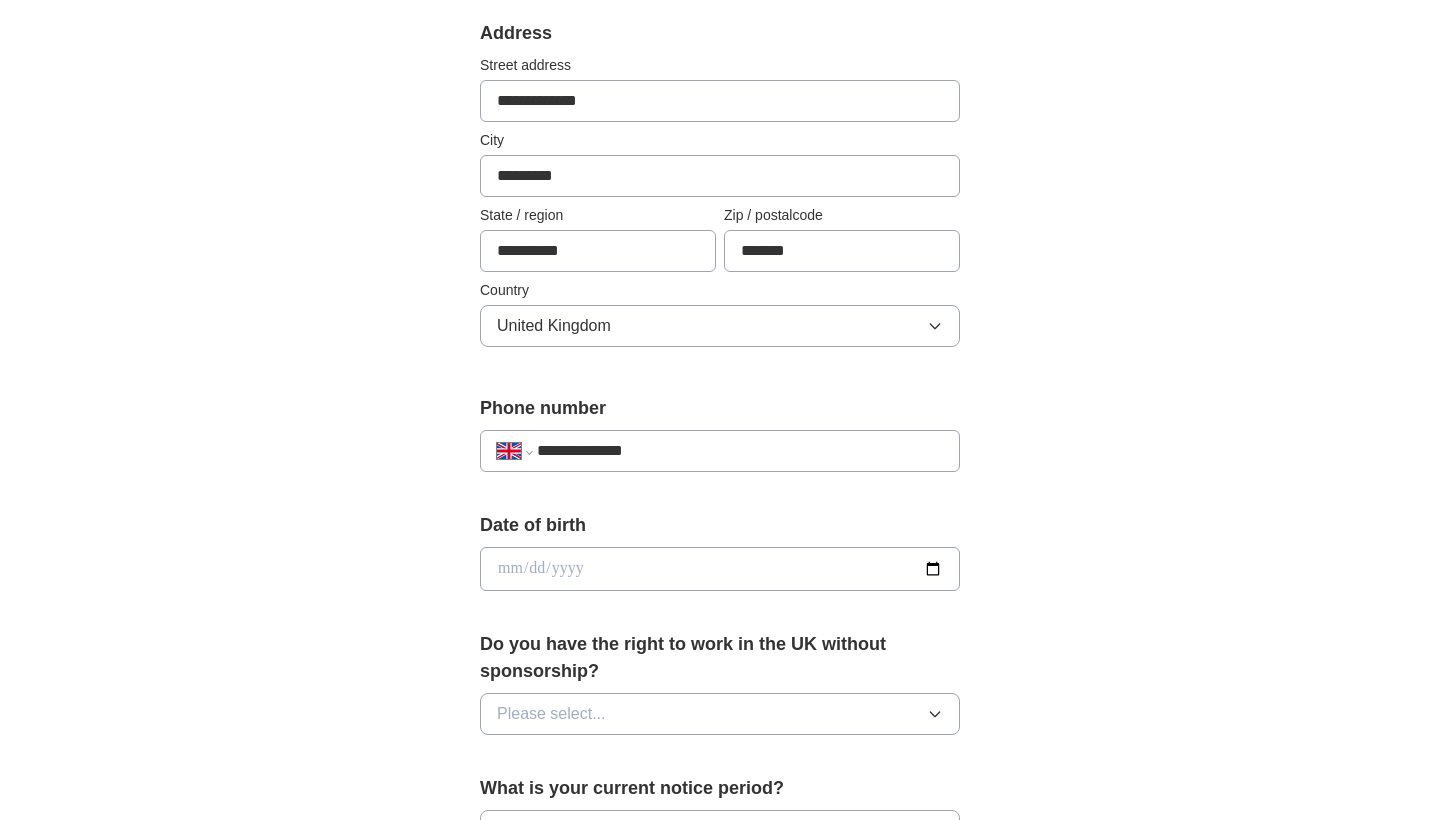 click at bounding box center (720, 569) 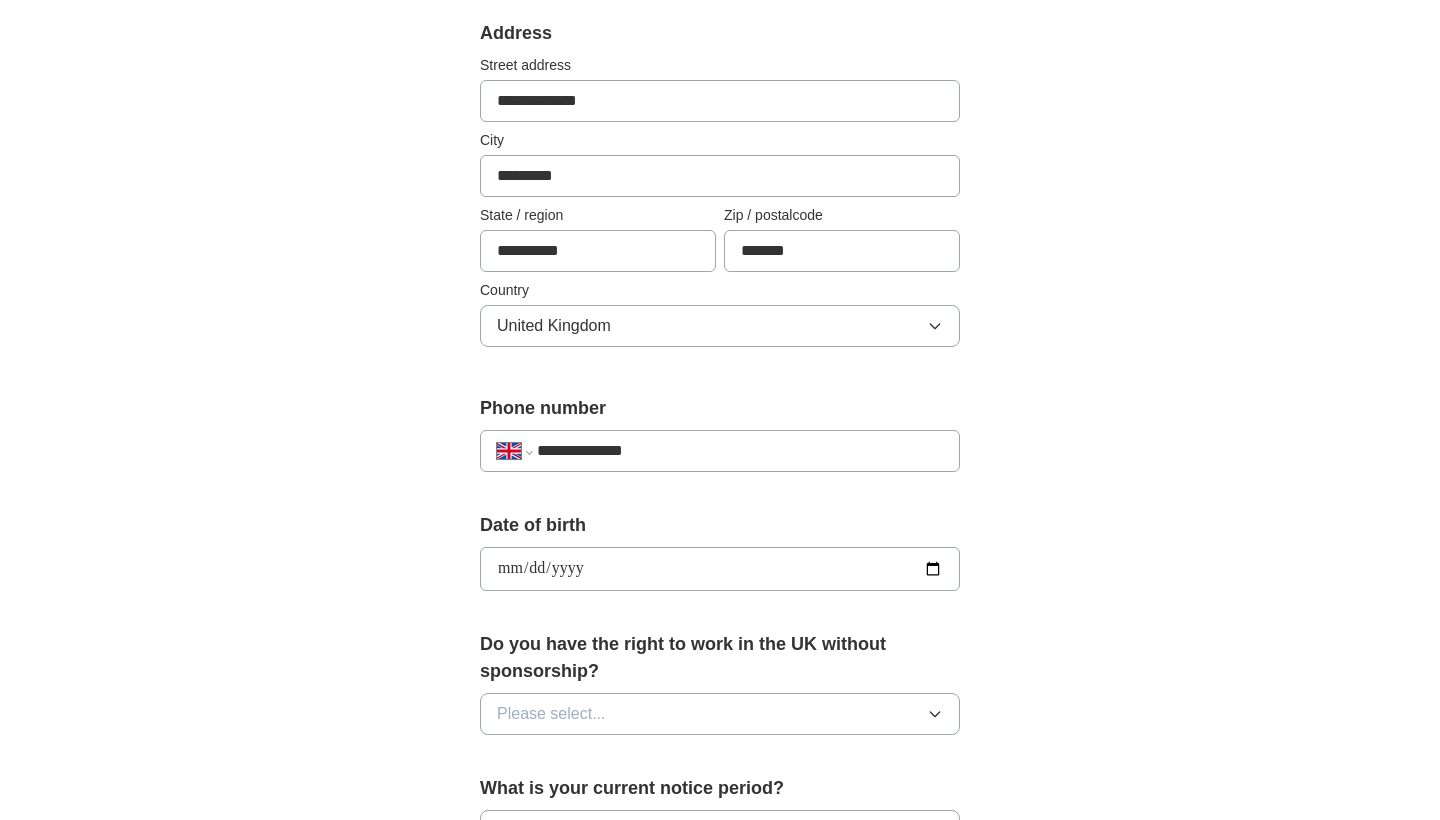 click on "**********" at bounding box center [720, 569] 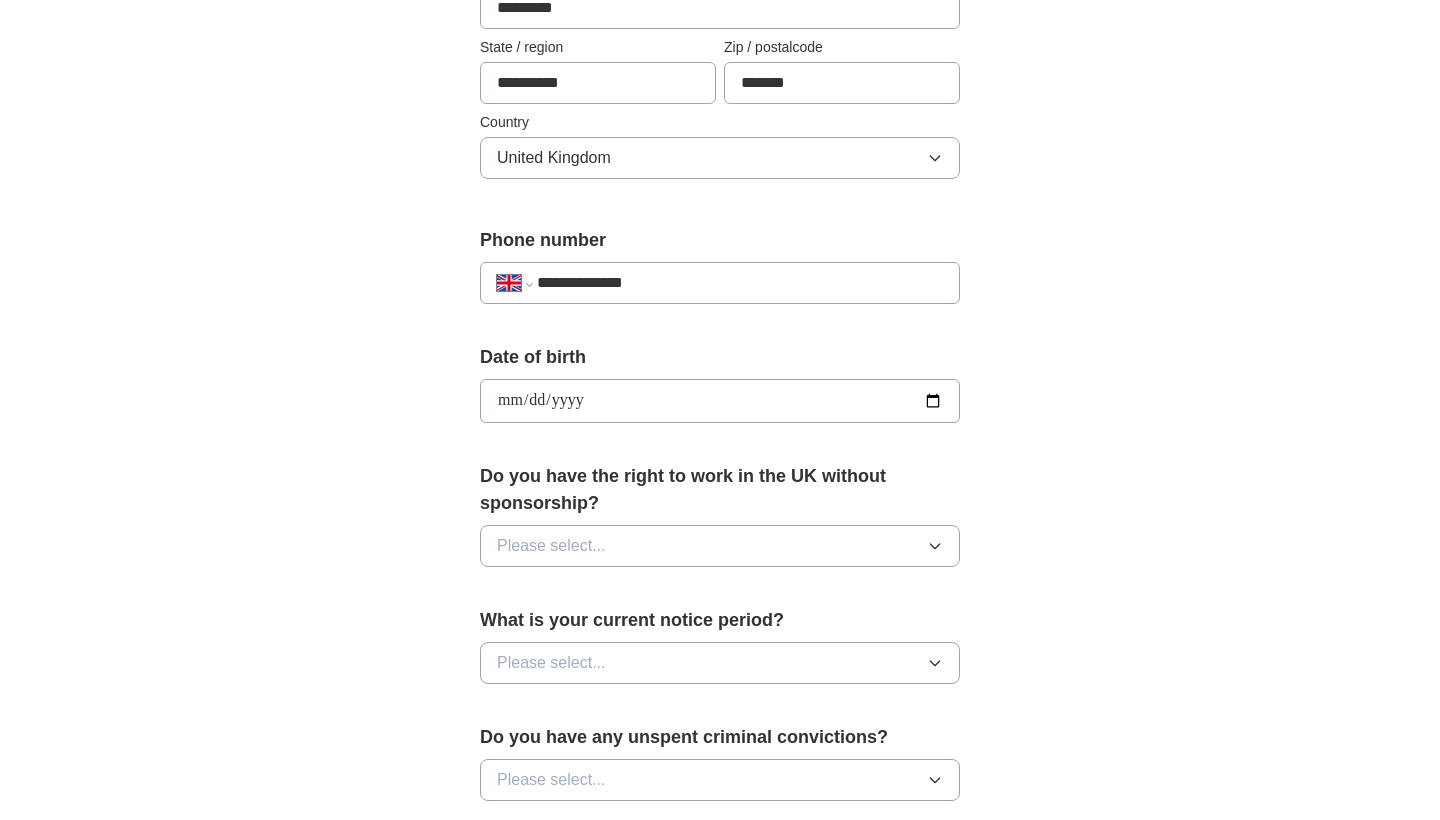 scroll, scrollTop: 601, scrollLeft: 0, axis: vertical 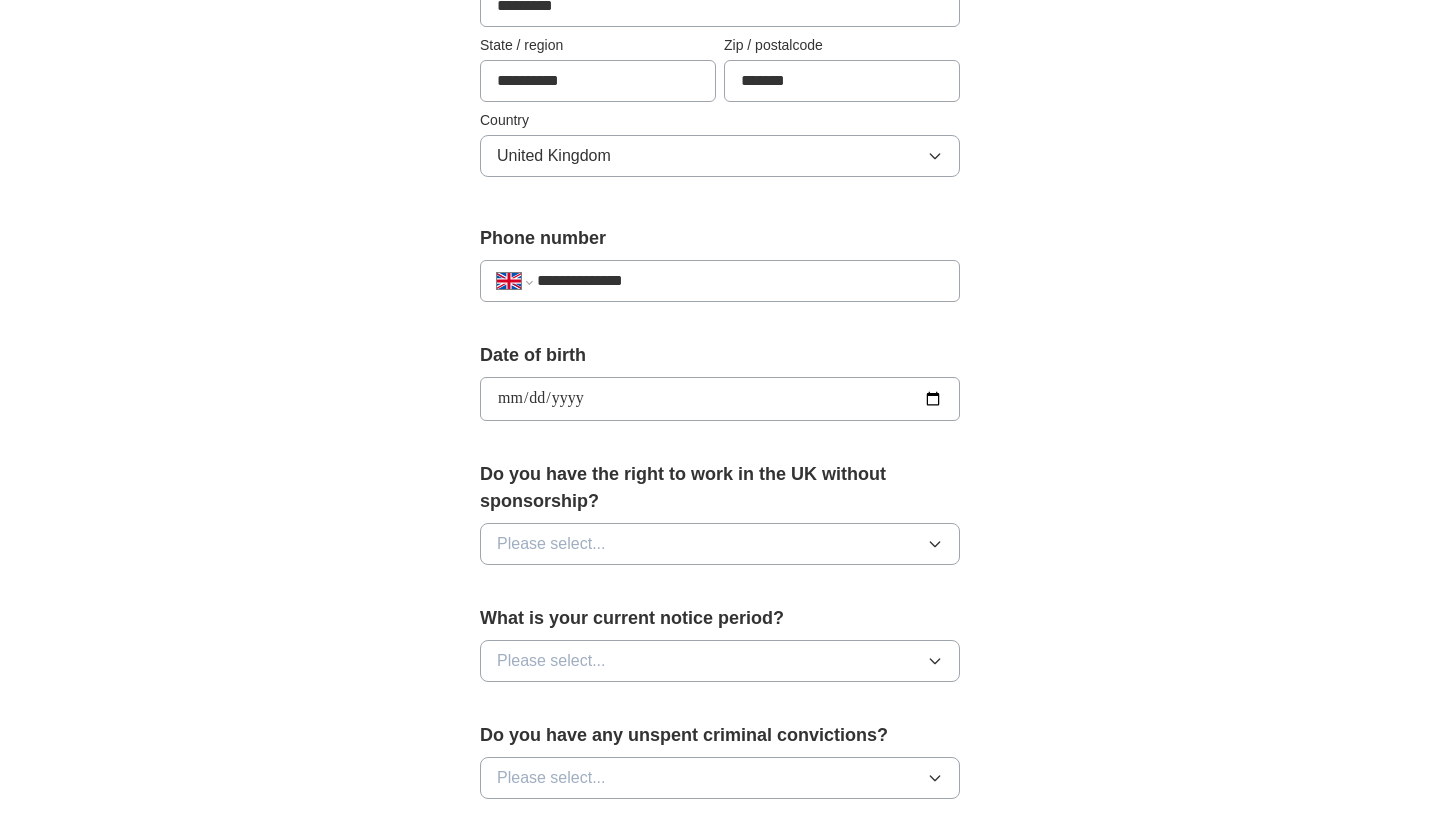 click on "Please select..." at bounding box center (720, 544) 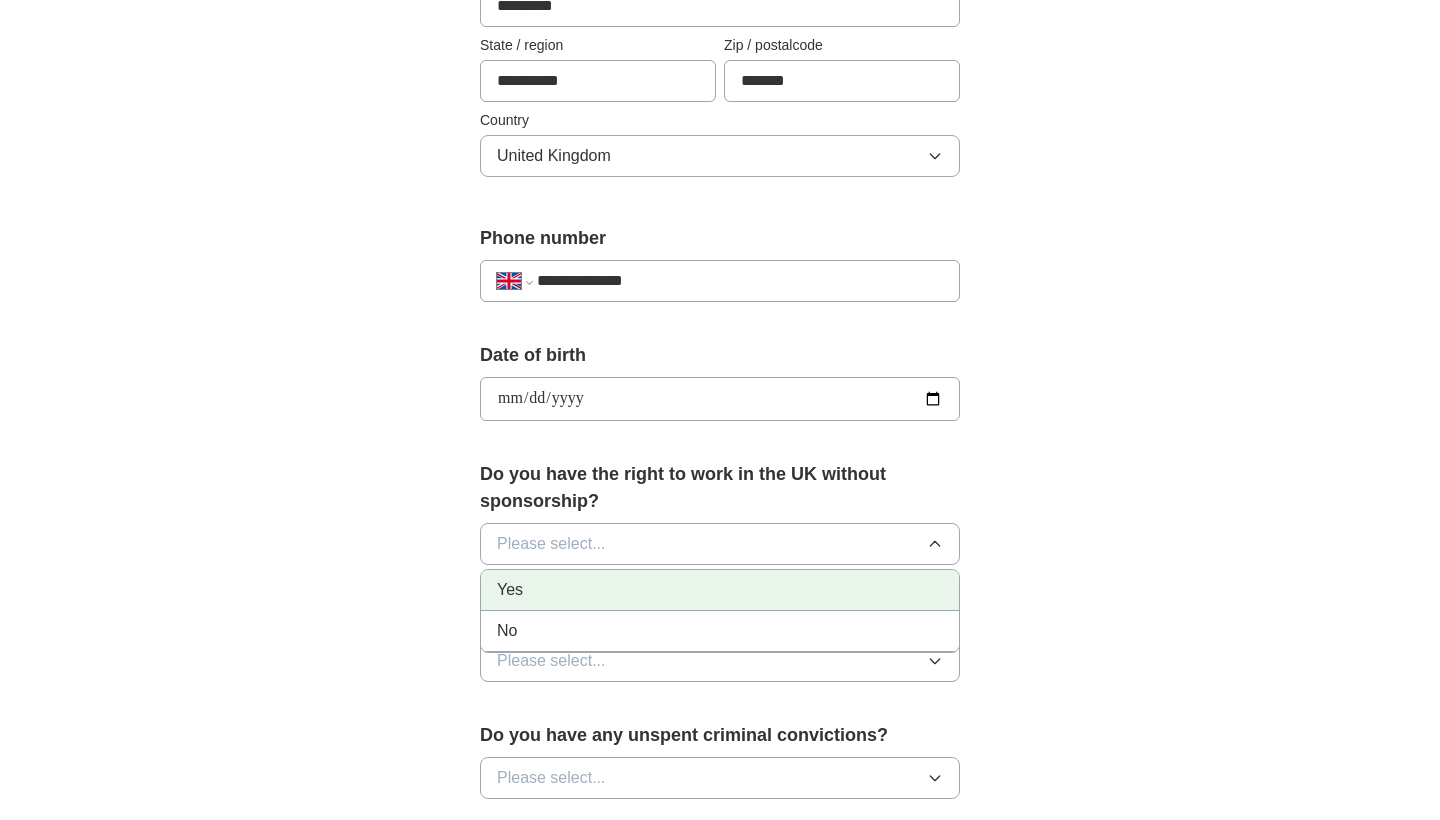 click on "Yes" at bounding box center [720, 590] 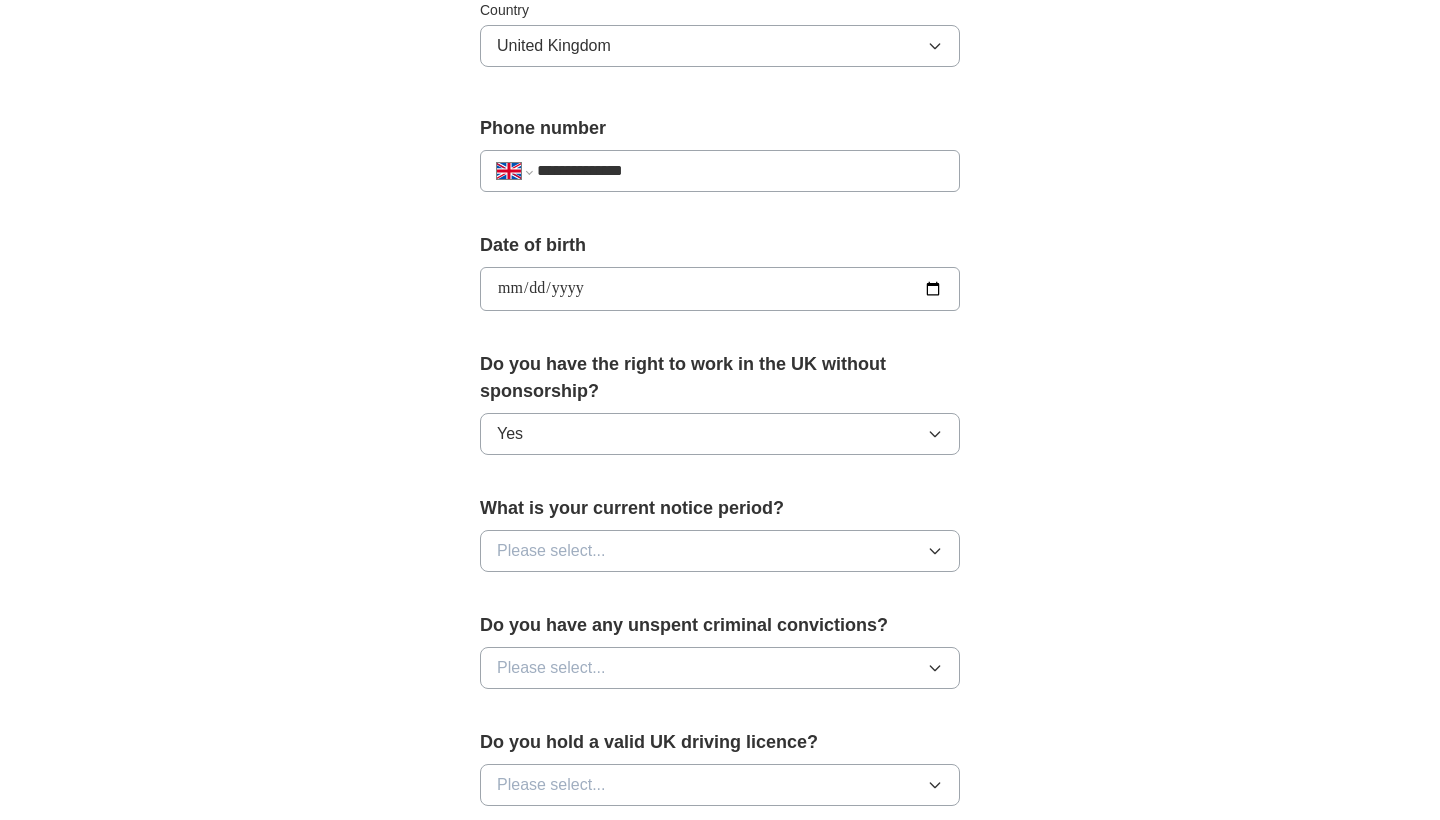scroll, scrollTop: 715, scrollLeft: 0, axis: vertical 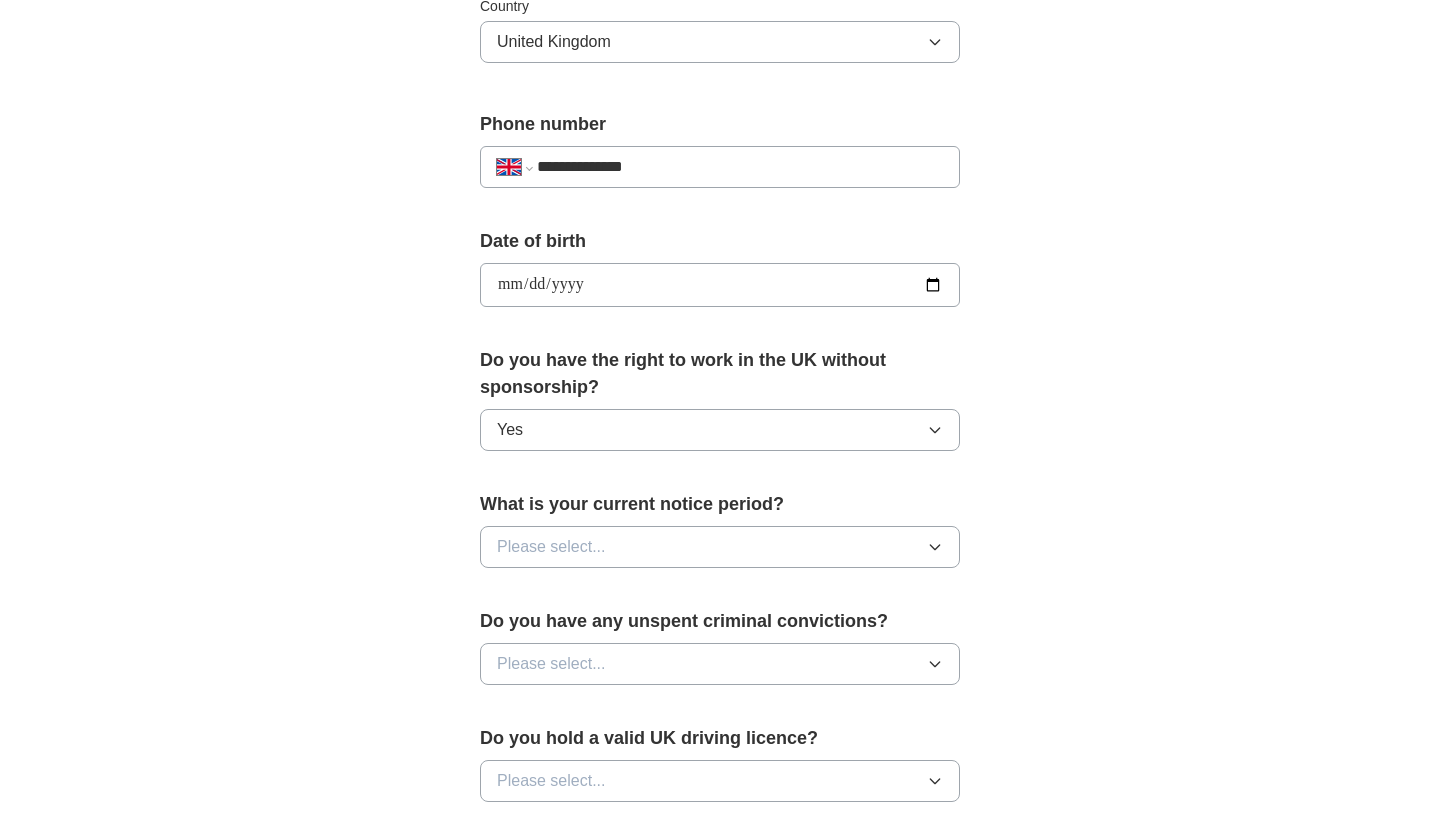 click on "Please select..." at bounding box center [720, 547] 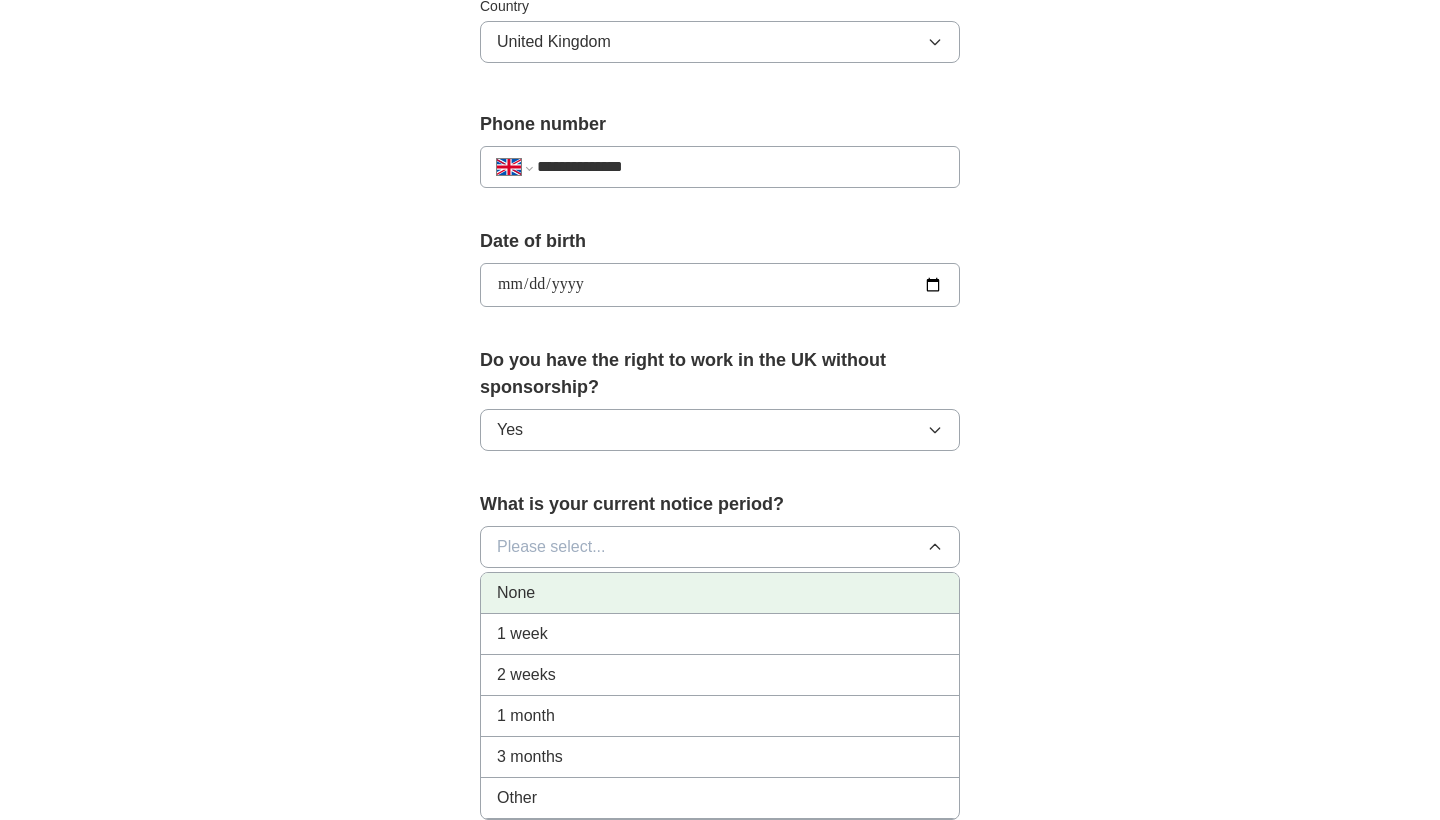 click on "None" at bounding box center [720, 593] 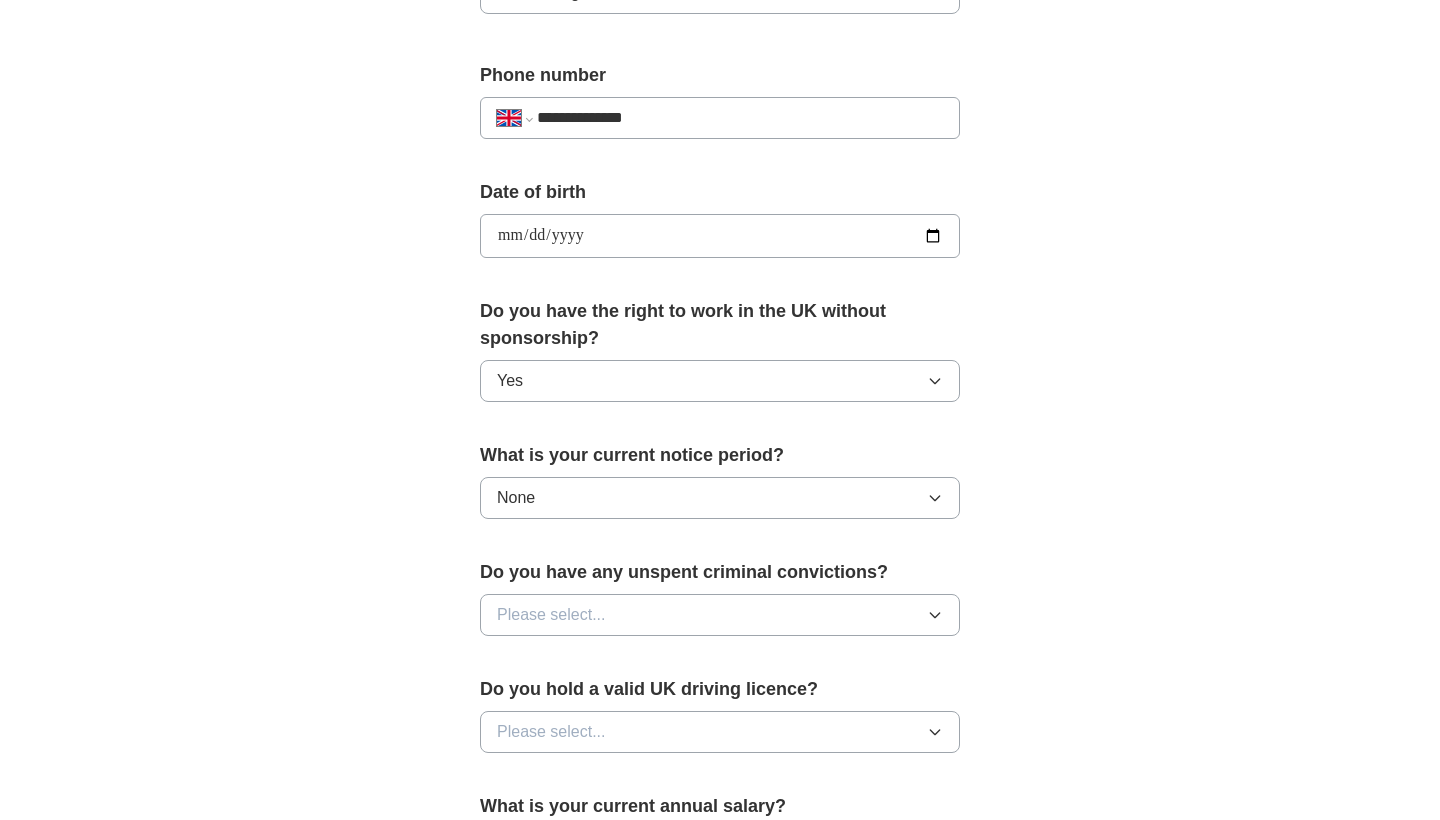 scroll, scrollTop: 779, scrollLeft: 0, axis: vertical 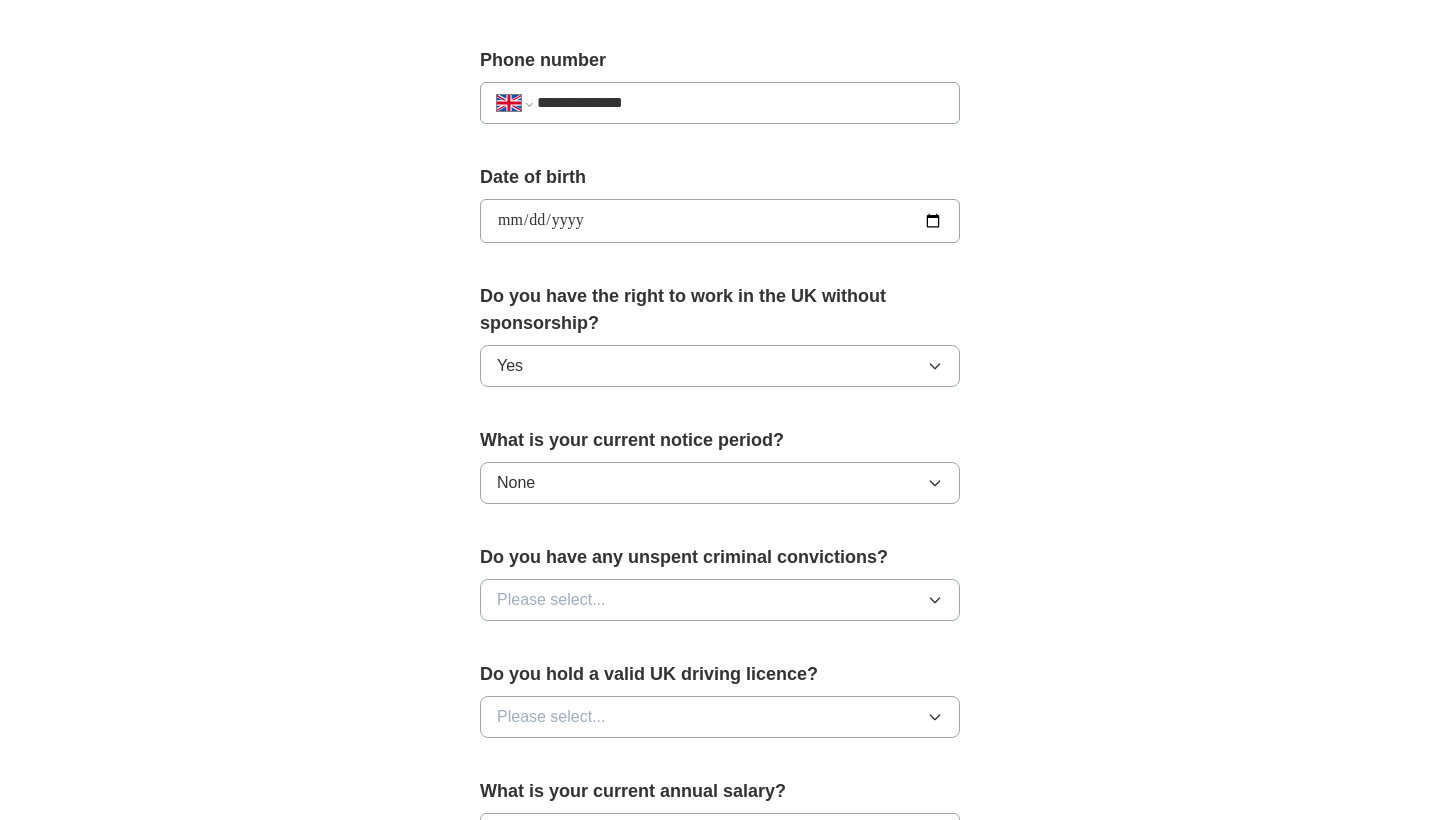 click on "Please select..." at bounding box center [720, 600] 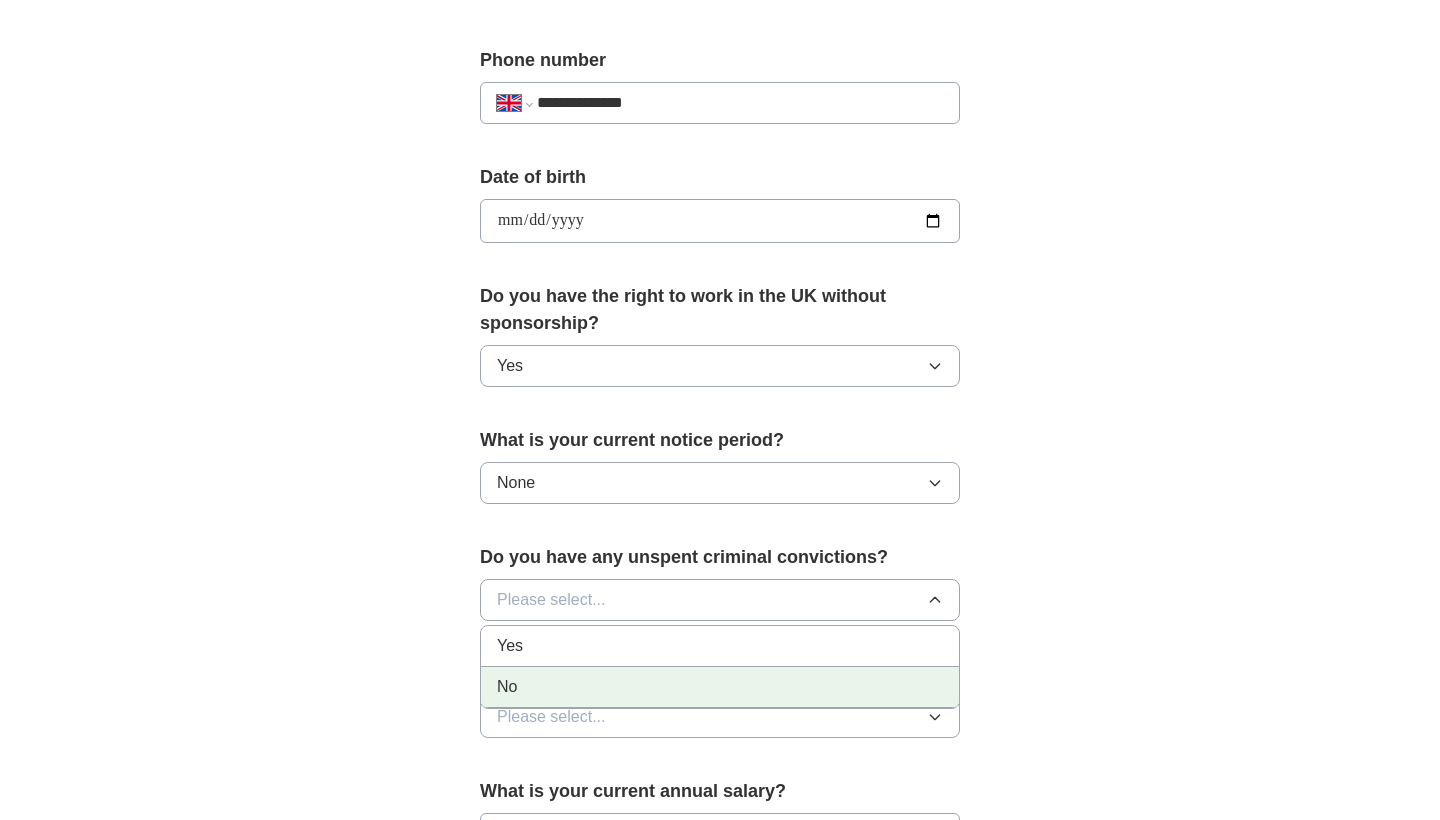 click on "No" at bounding box center (720, 687) 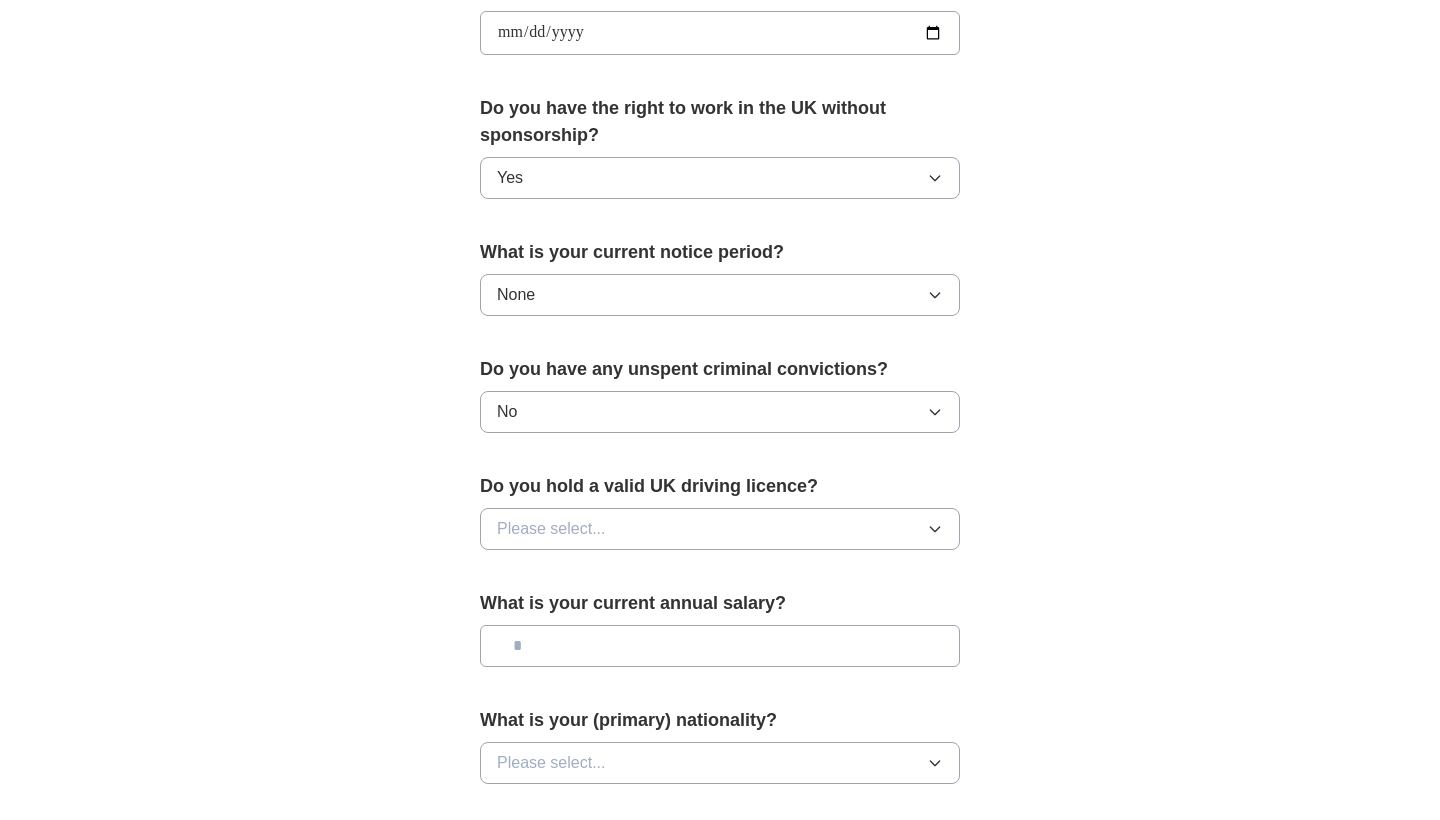 scroll, scrollTop: 986, scrollLeft: 0, axis: vertical 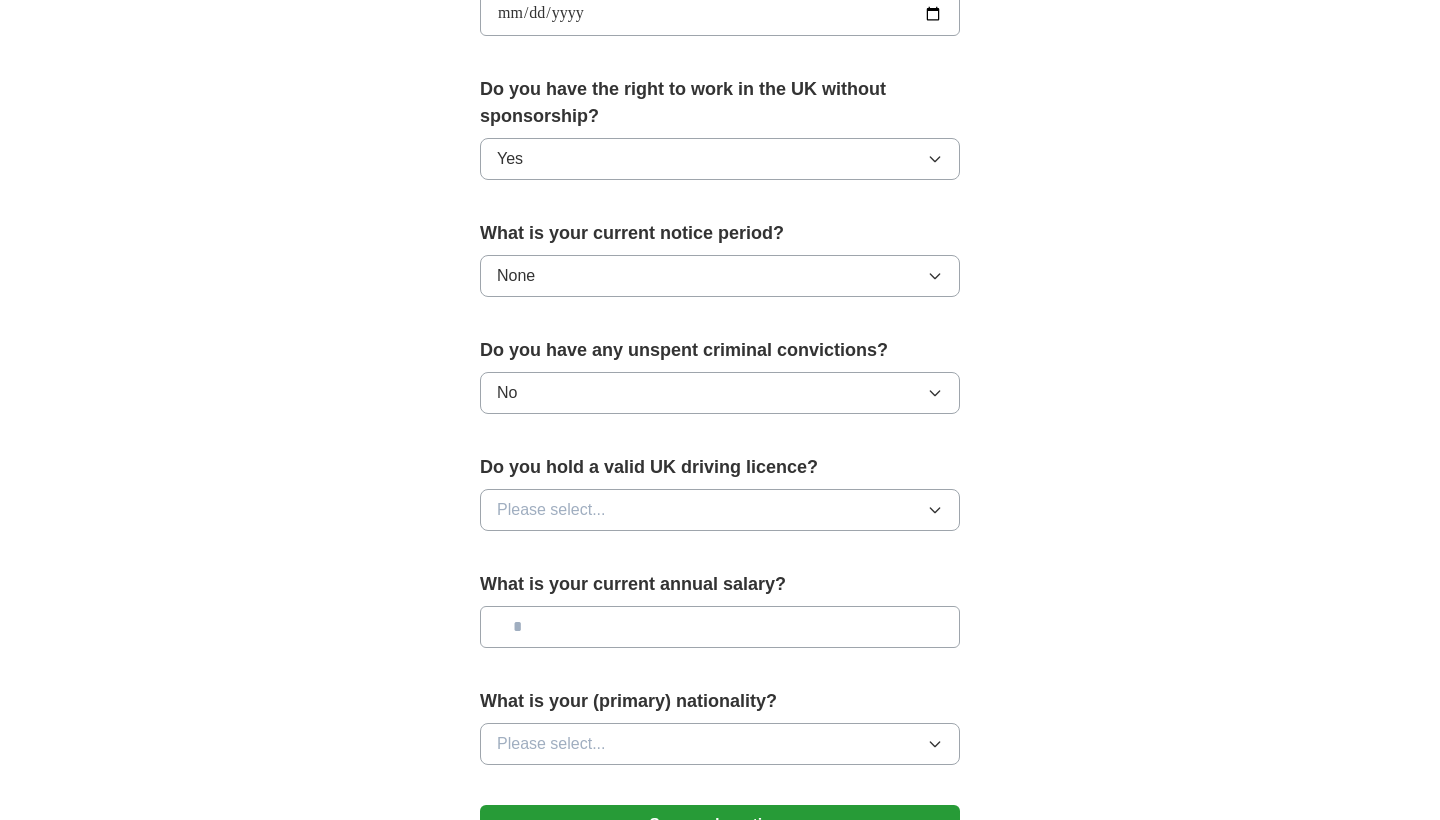 click on "Please select..." at bounding box center [720, 510] 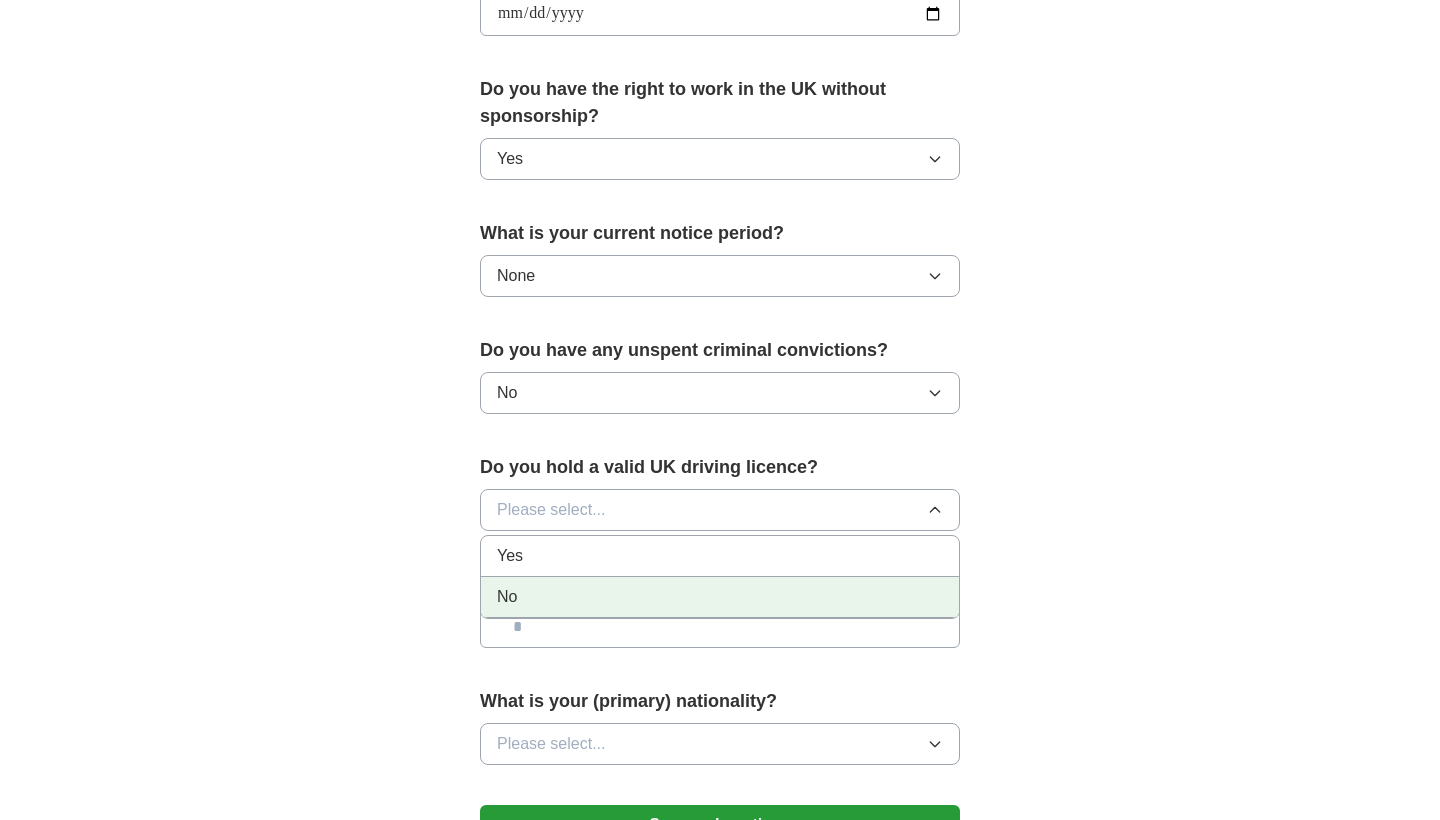 click on "No" at bounding box center (720, 597) 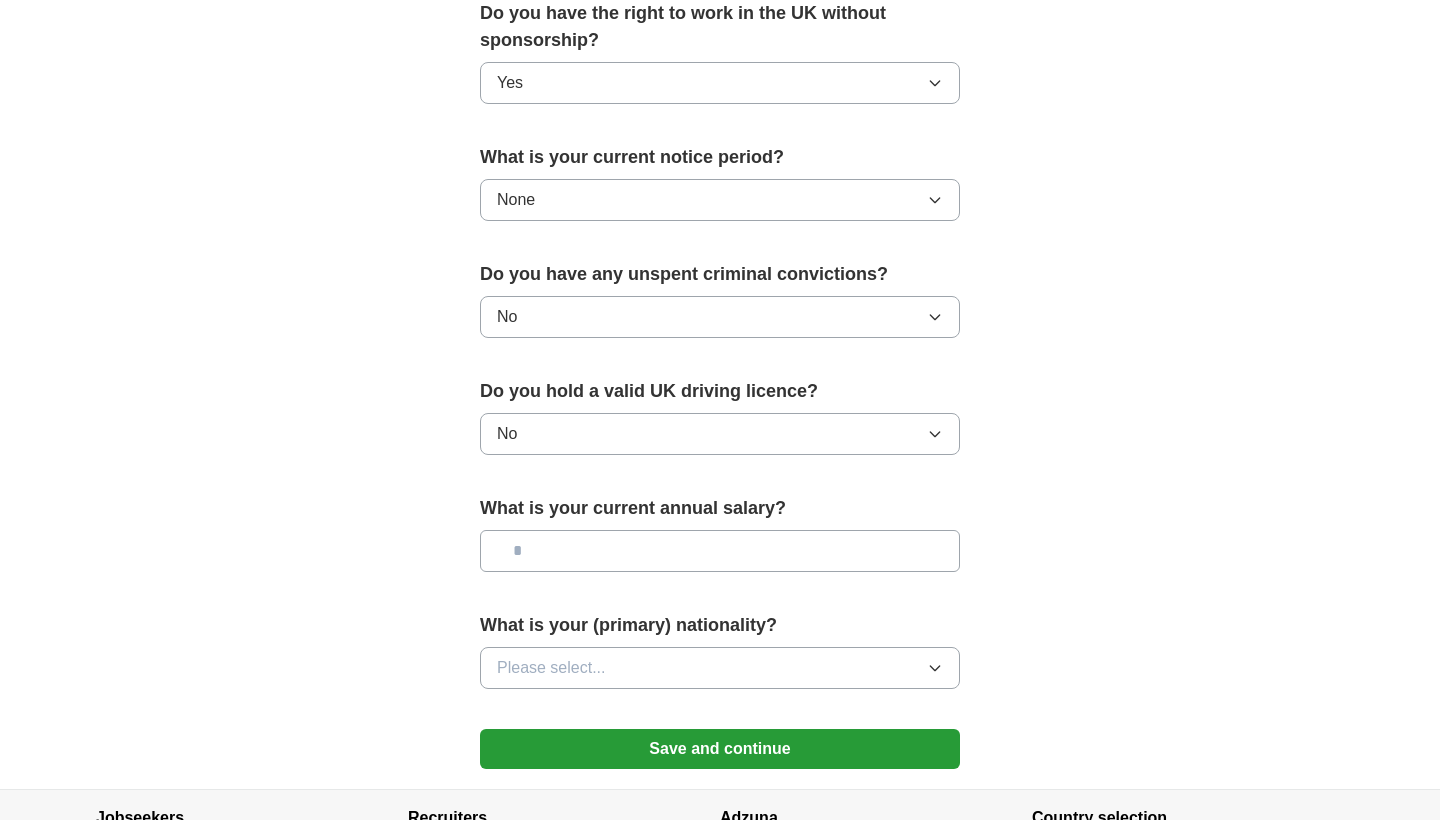 scroll, scrollTop: 1080, scrollLeft: 0, axis: vertical 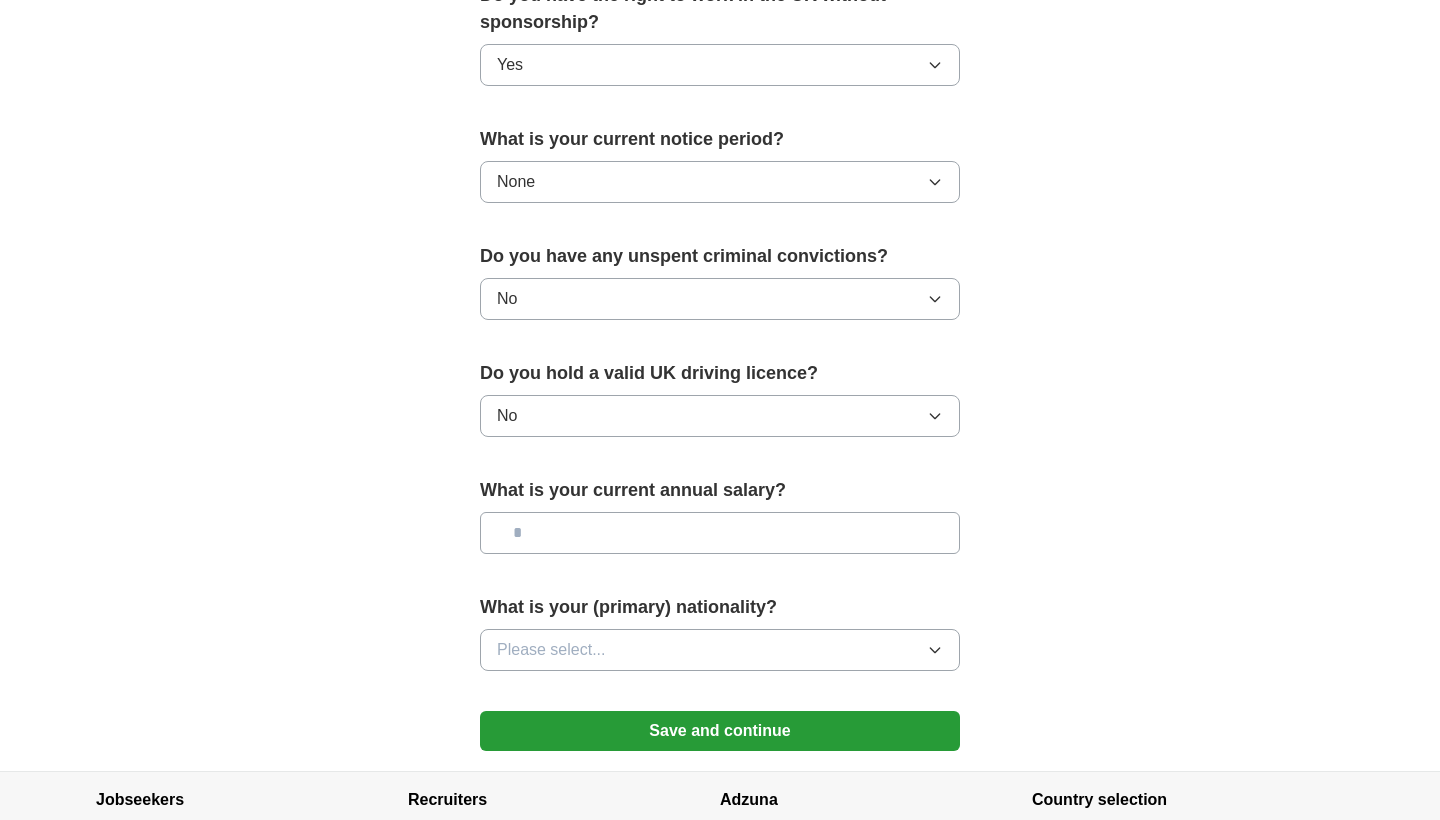 click at bounding box center [720, 533] 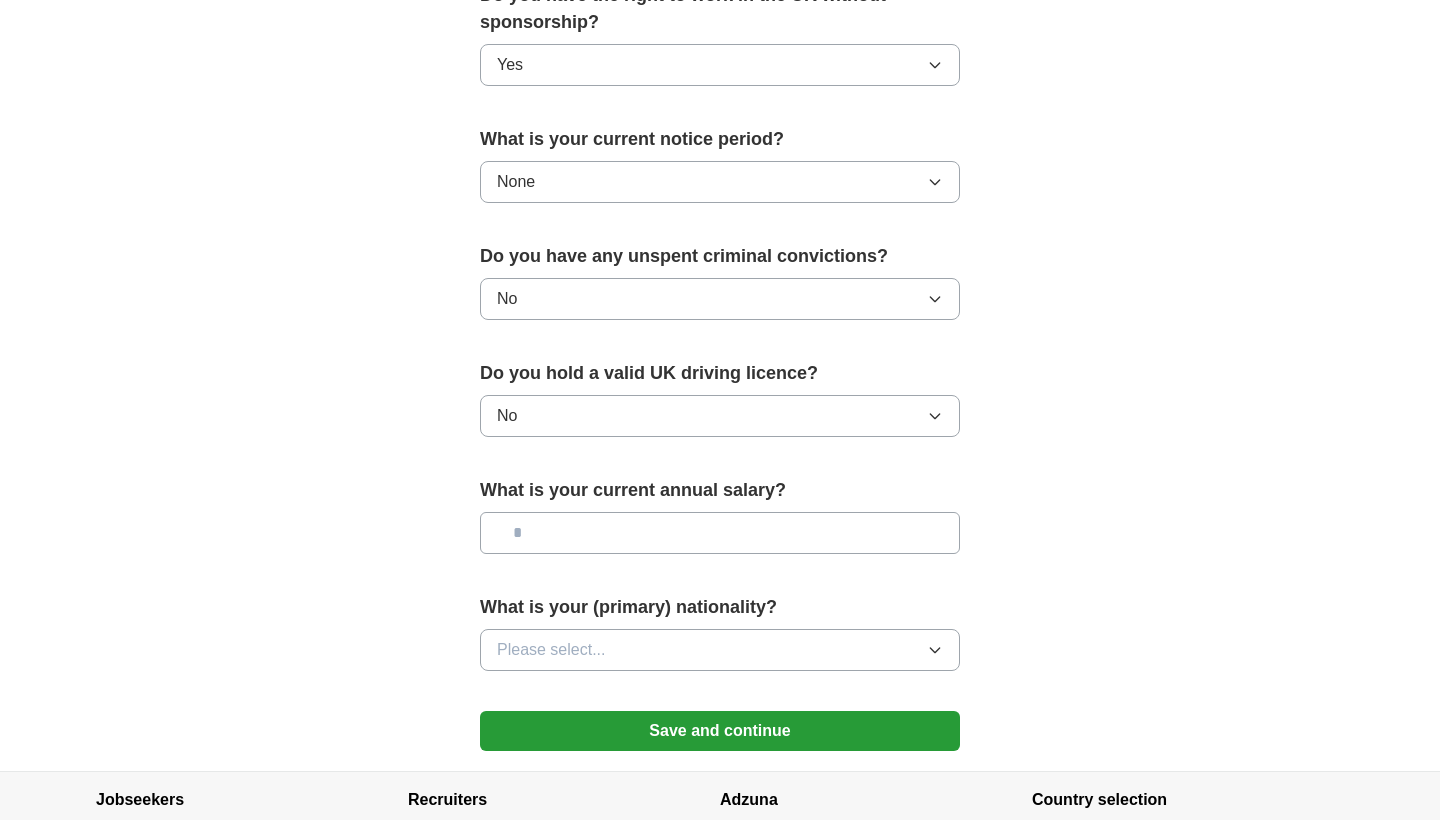 type on "**" 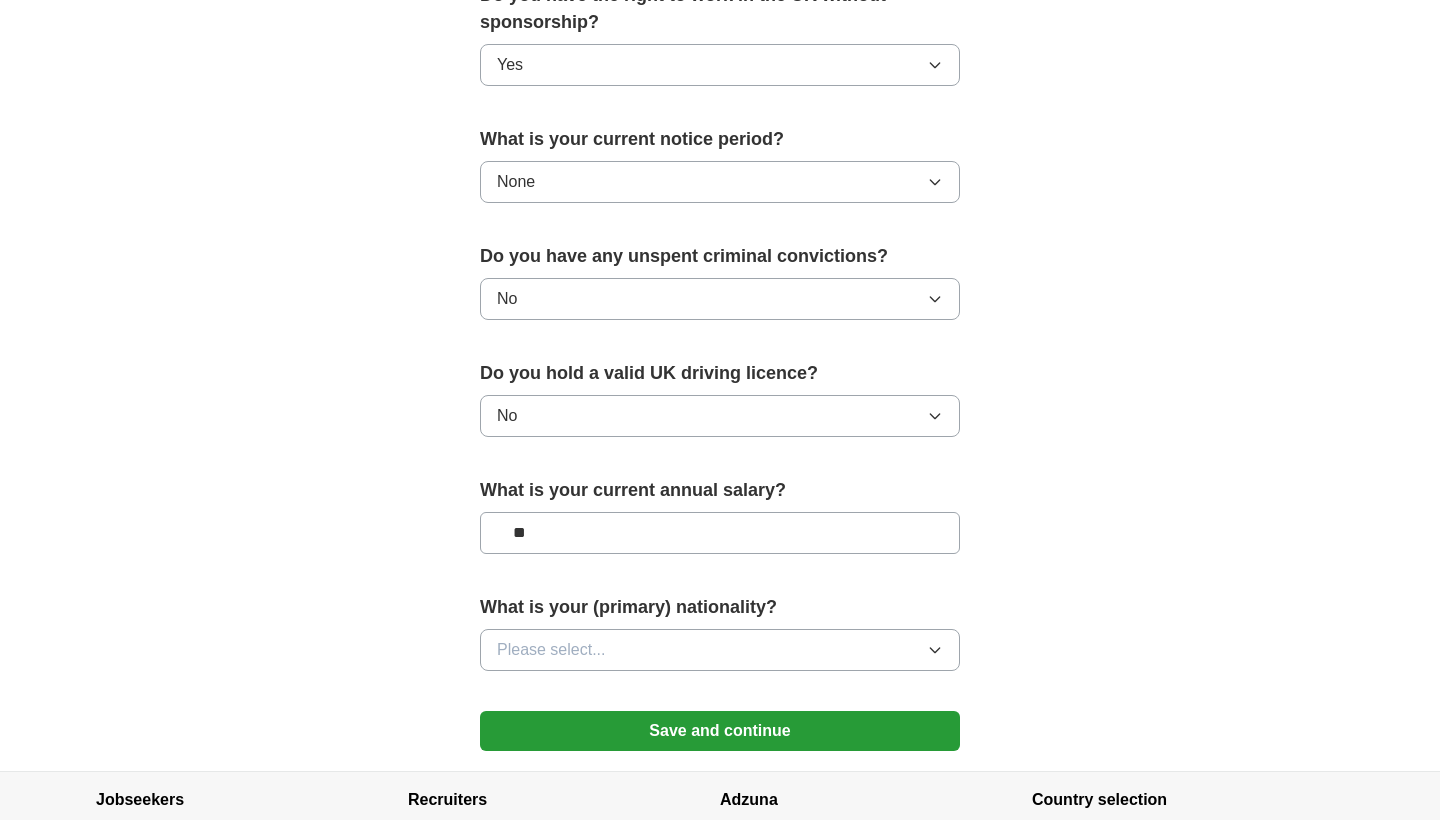 click on "Please select..." at bounding box center (720, 650) 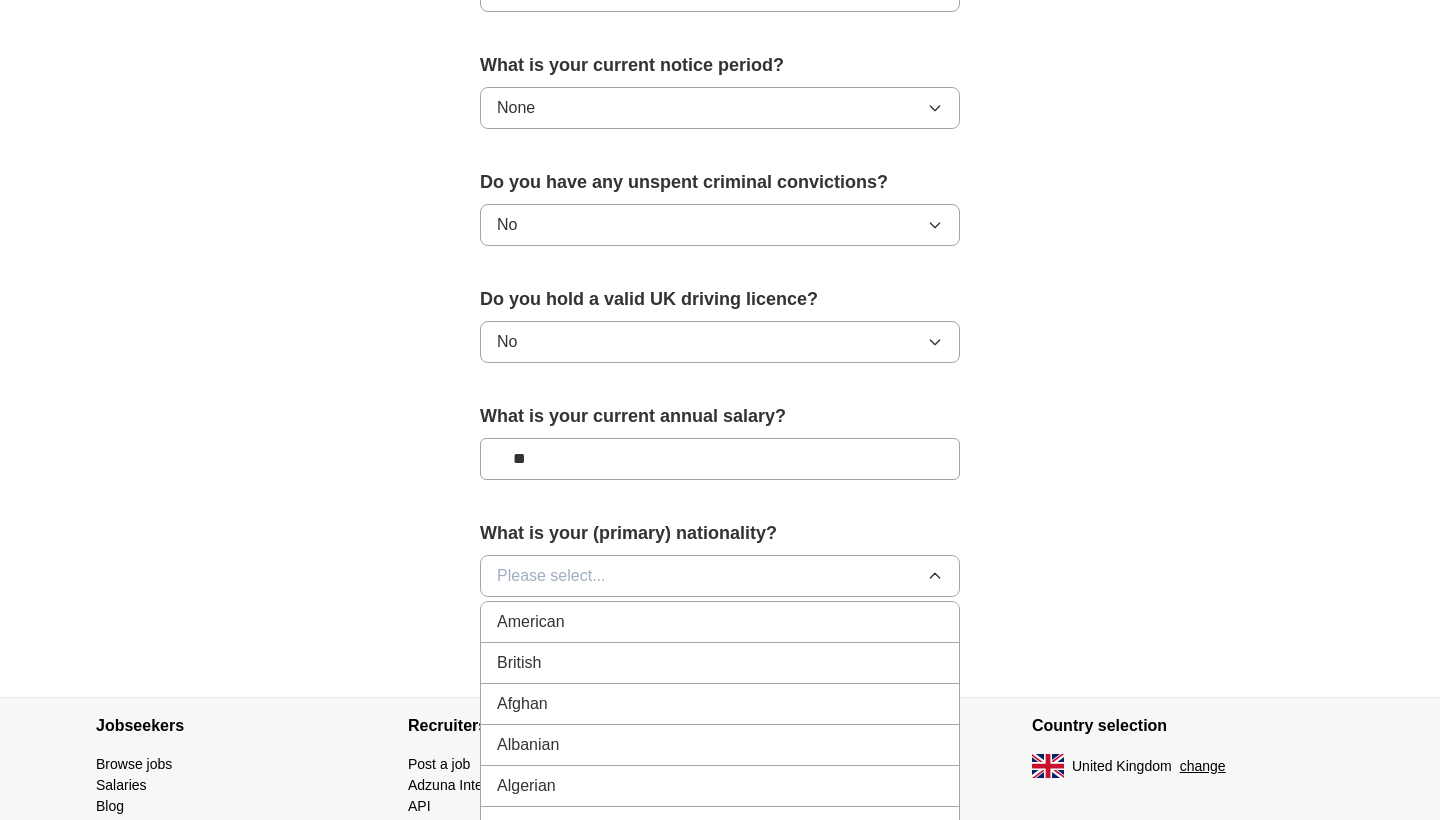 scroll, scrollTop: 1179, scrollLeft: 0, axis: vertical 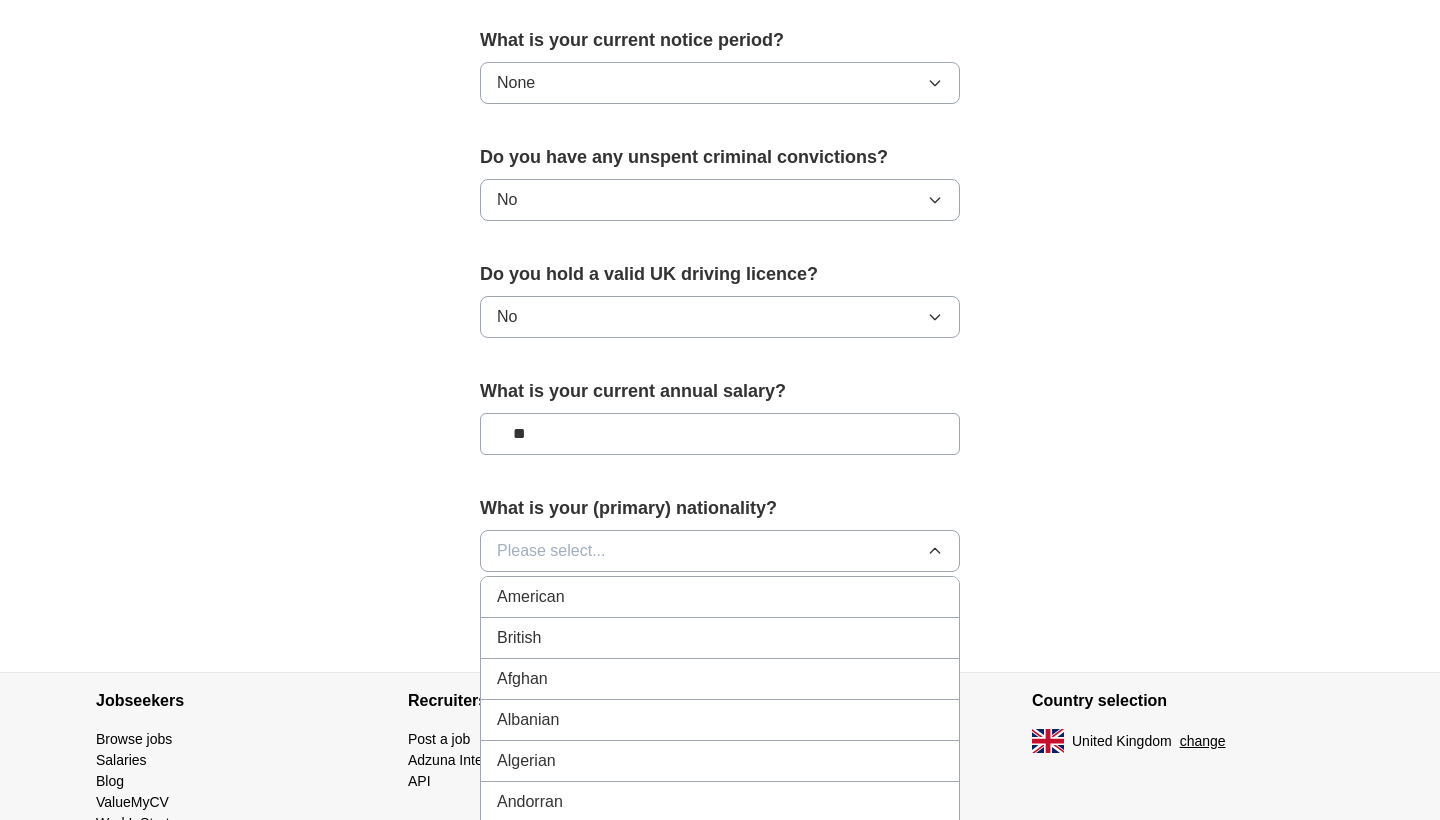 click on "Please select..." at bounding box center (720, 551) 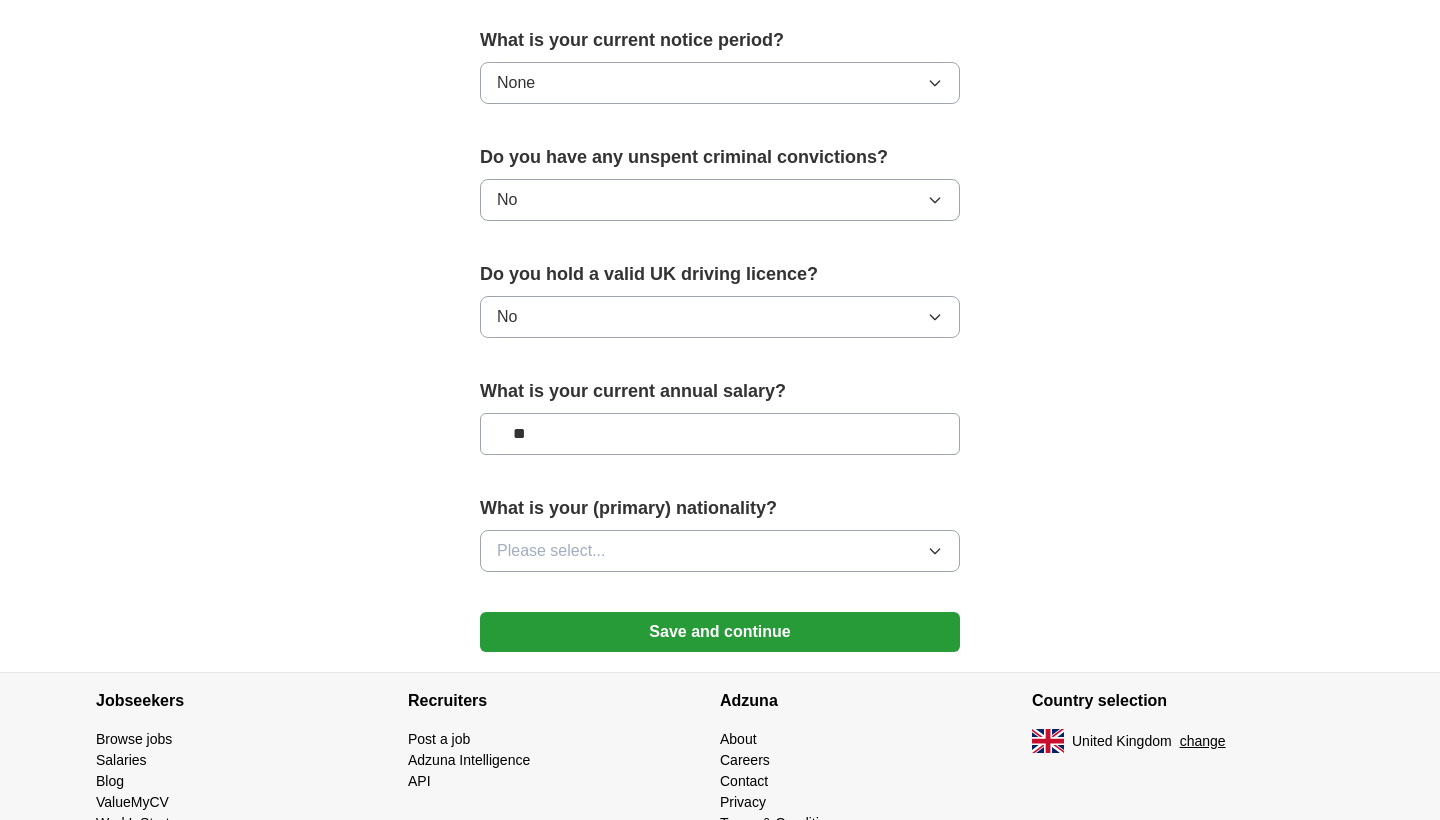 click on "Please select..." at bounding box center (720, 551) 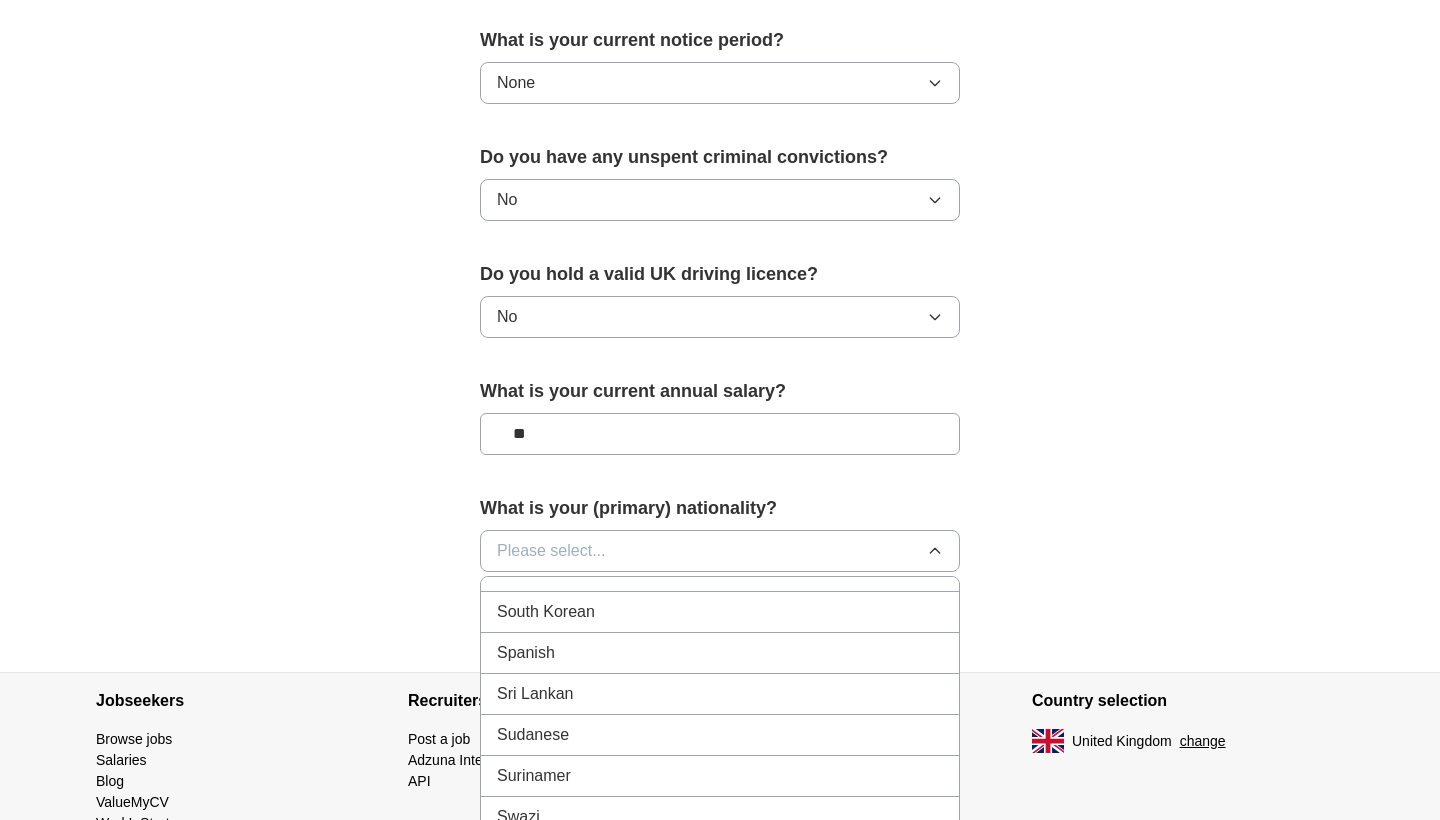 scroll, scrollTop: 6684, scrollLeft: 0, axis: vertical 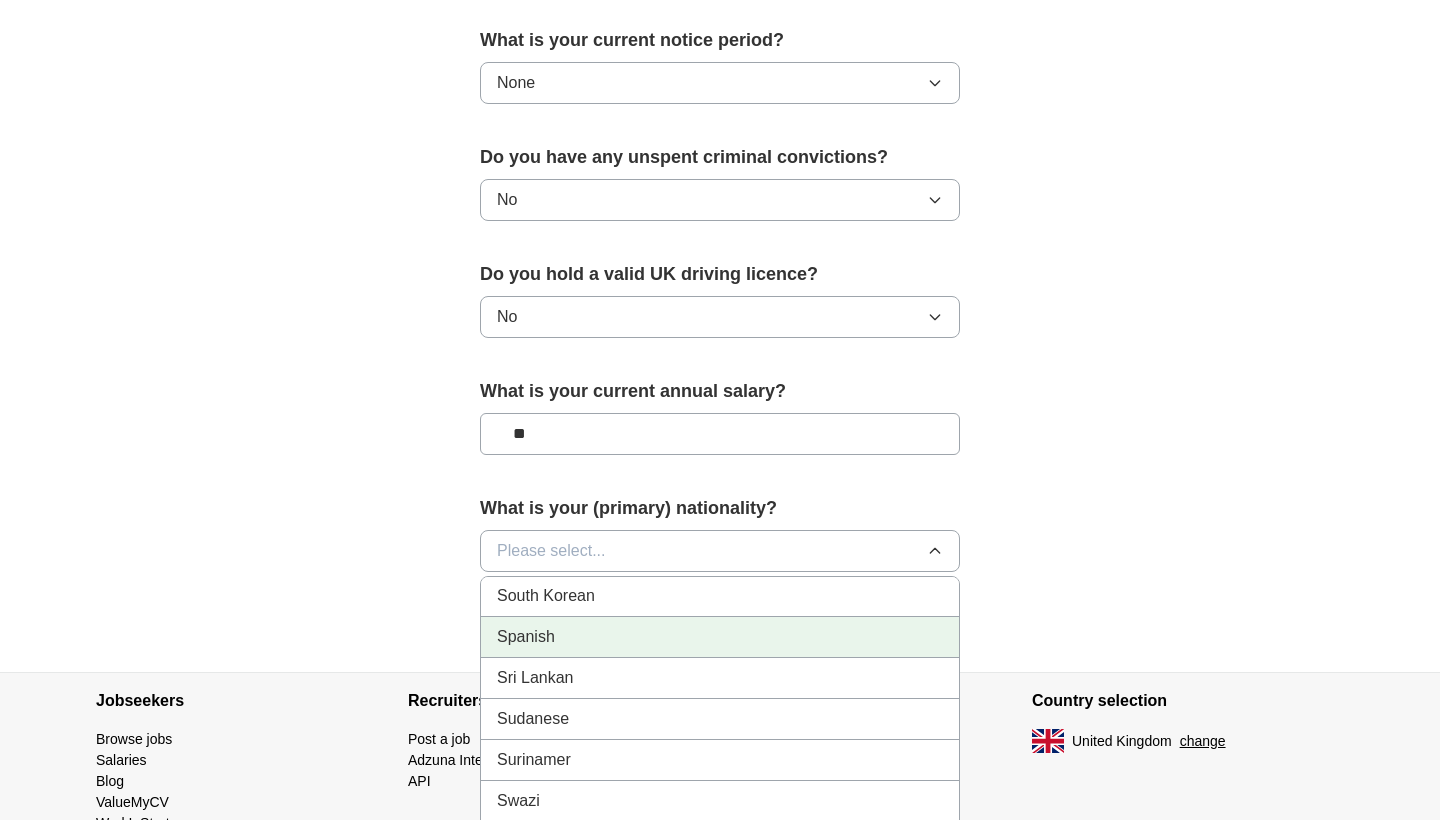 click on "Spanish" at bounding box center [720, 637] 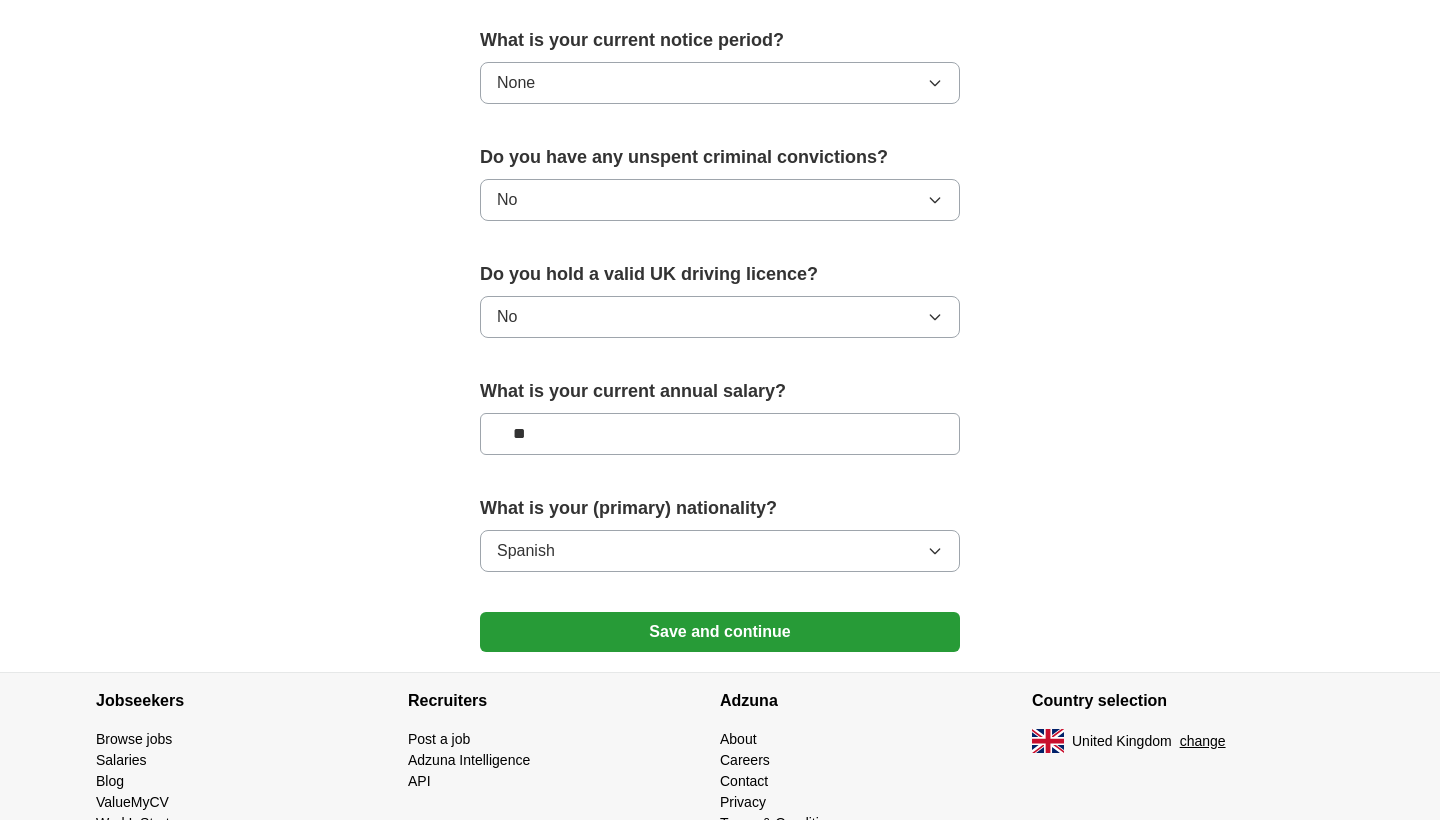 click on "Save and continue" at bounding box center (720, 632) 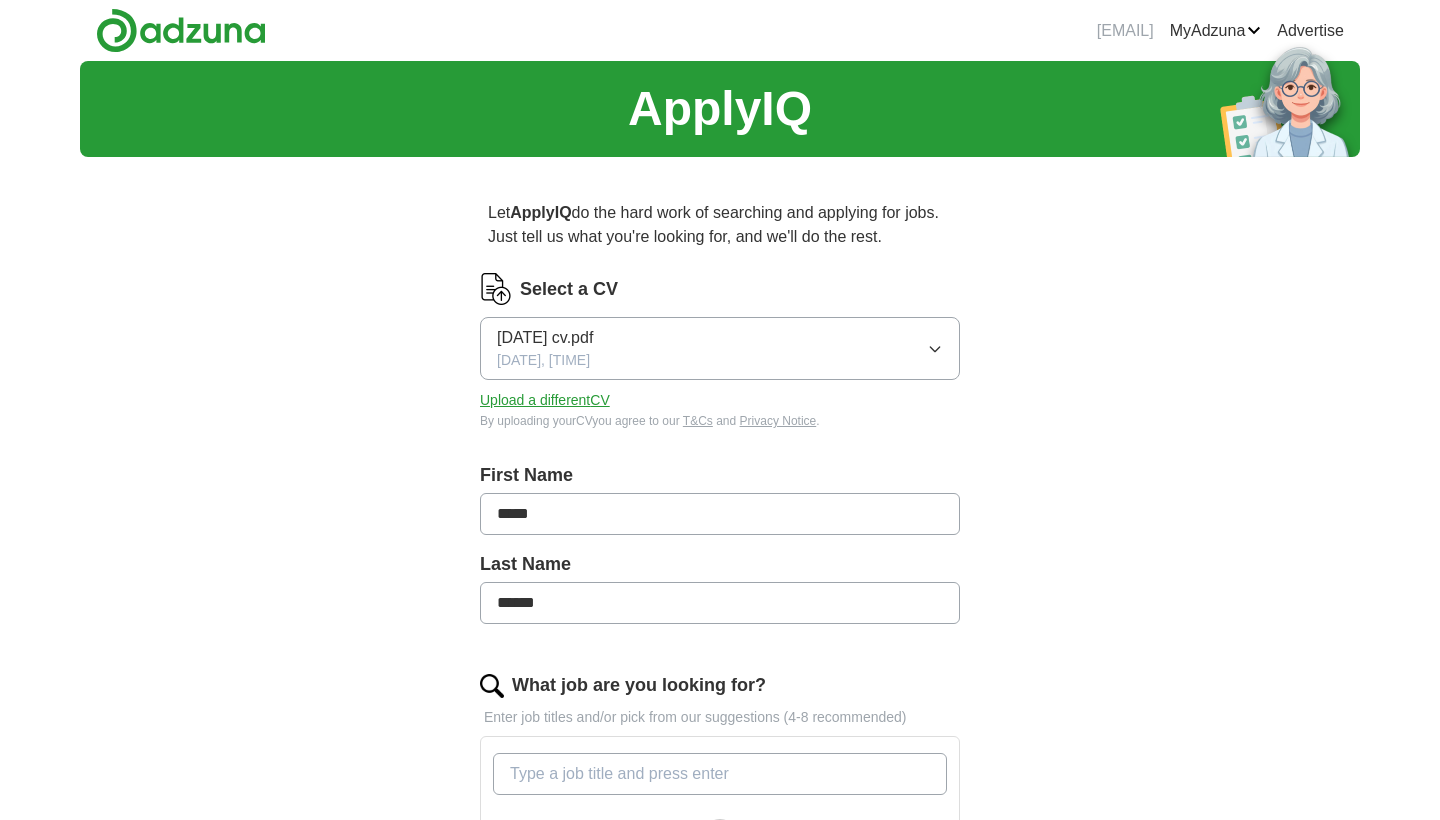 scroll, scrollTop: 0, scrollLeft: 0, axis: both 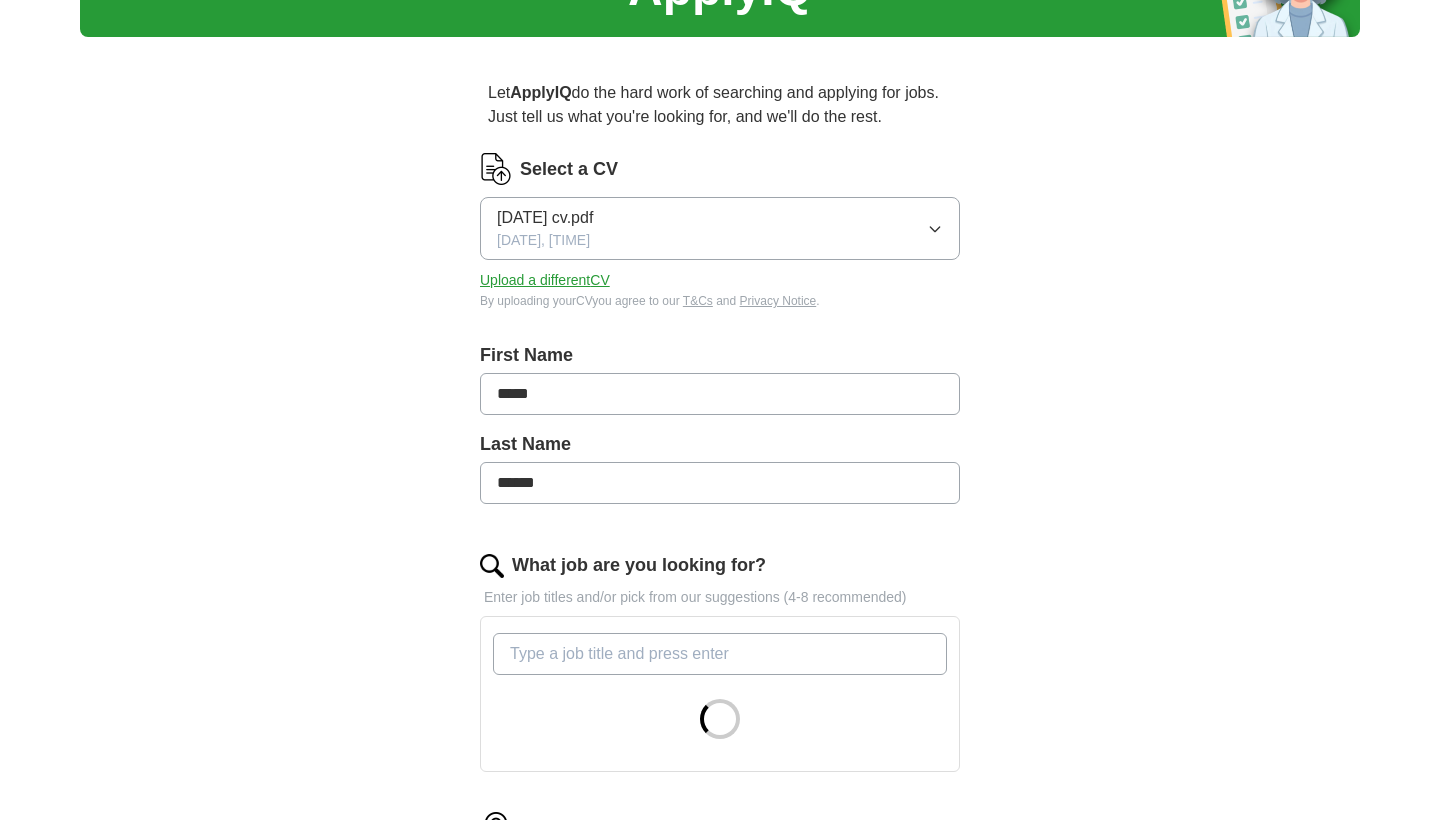 click on "Upload a different  CV" at bounding box center [545, 280] 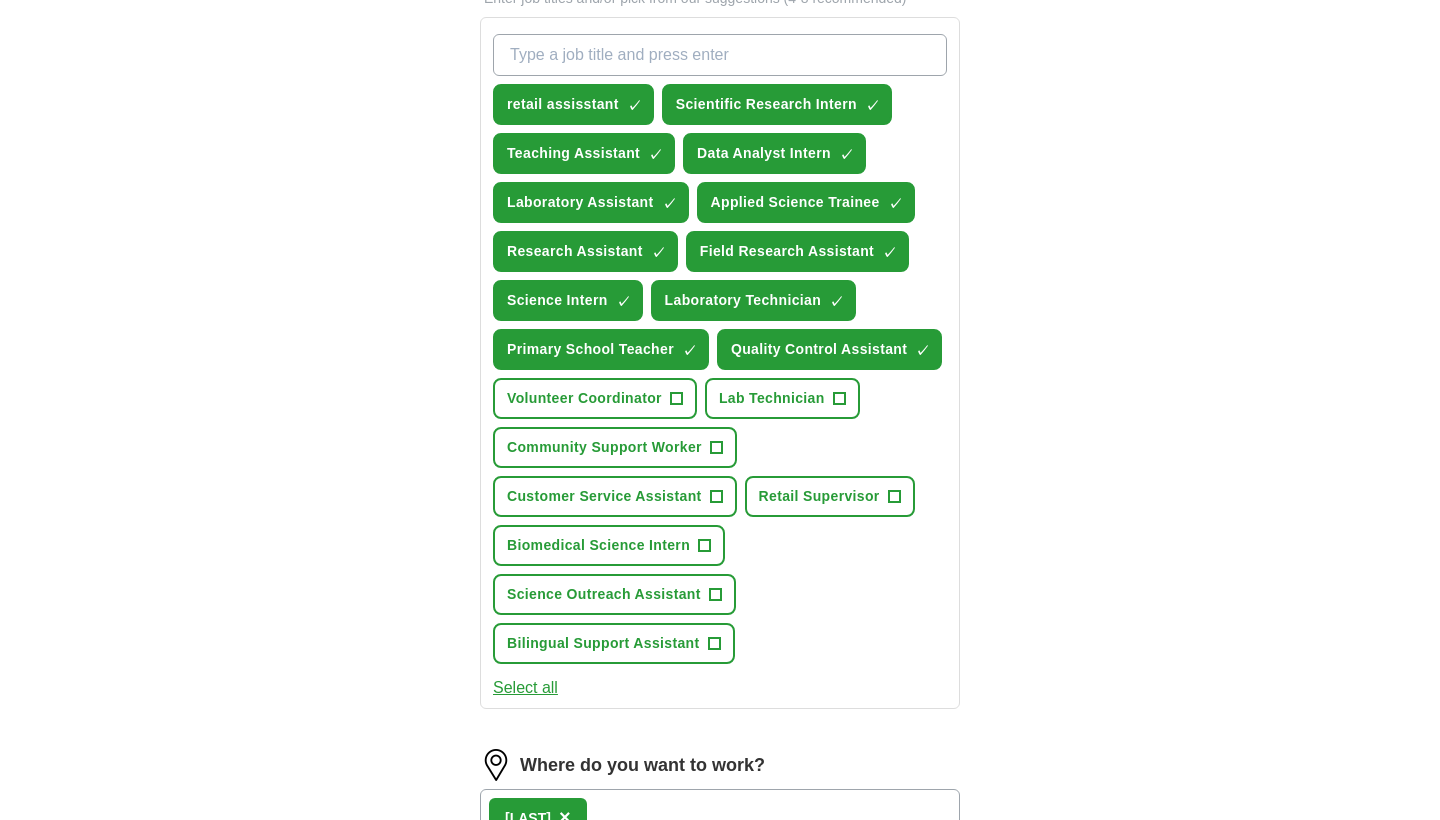 scroll, scrollTop: 729, scrollLeft: 0, axis: vertical 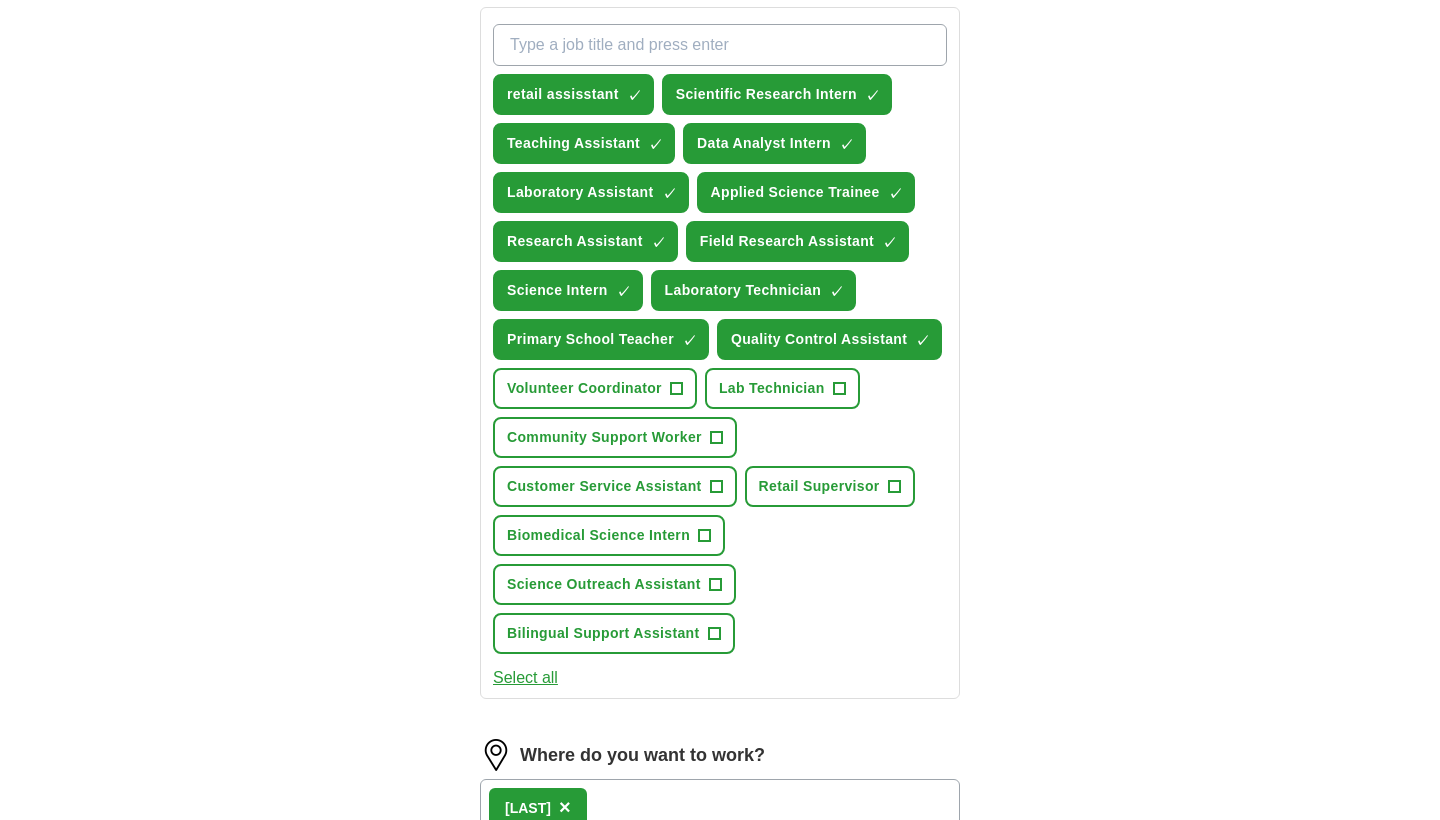 click on "Retail Supervisor" at bounding box center [819, 486] 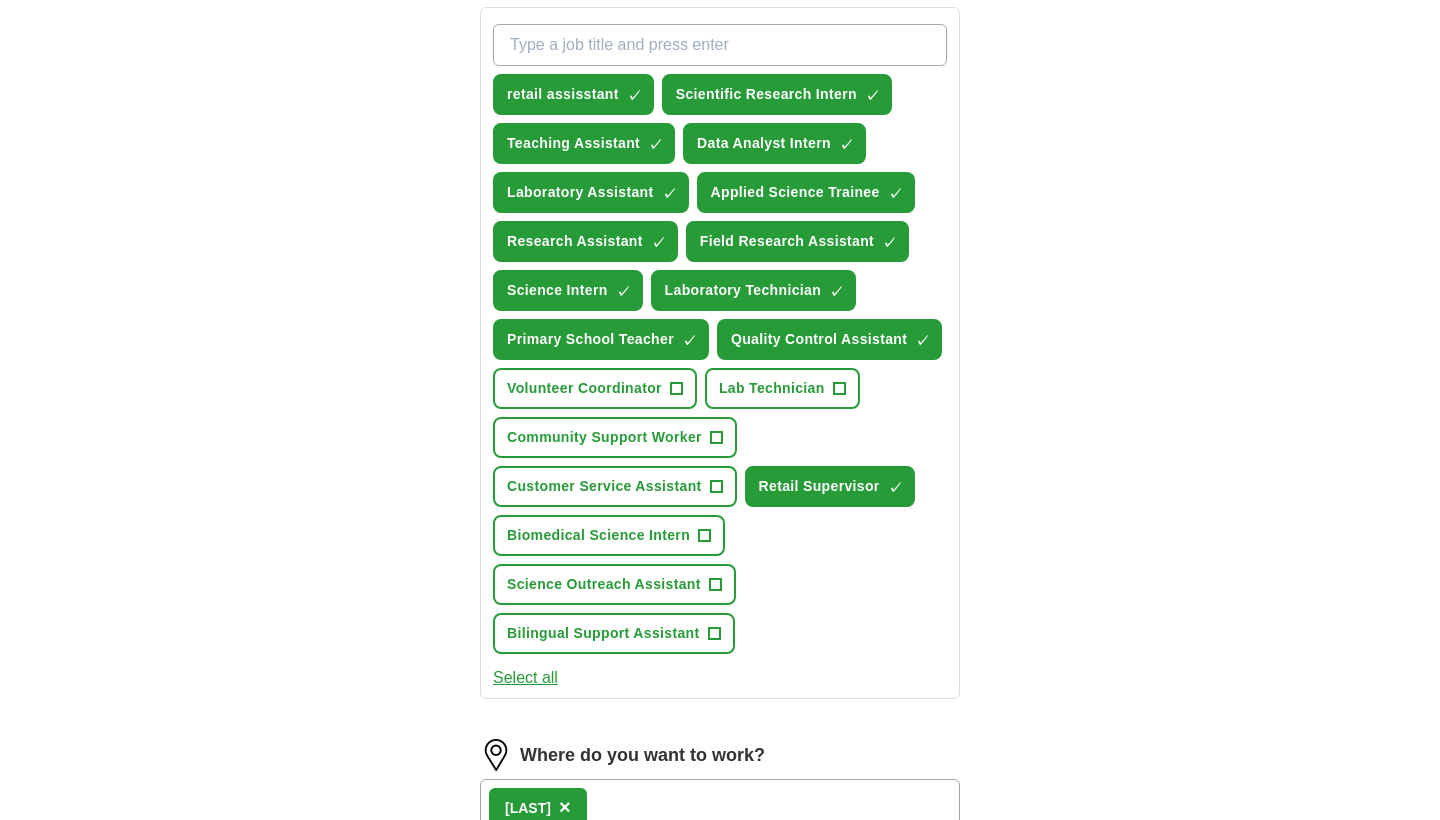 click on "+" at bounding box center (705, 536) 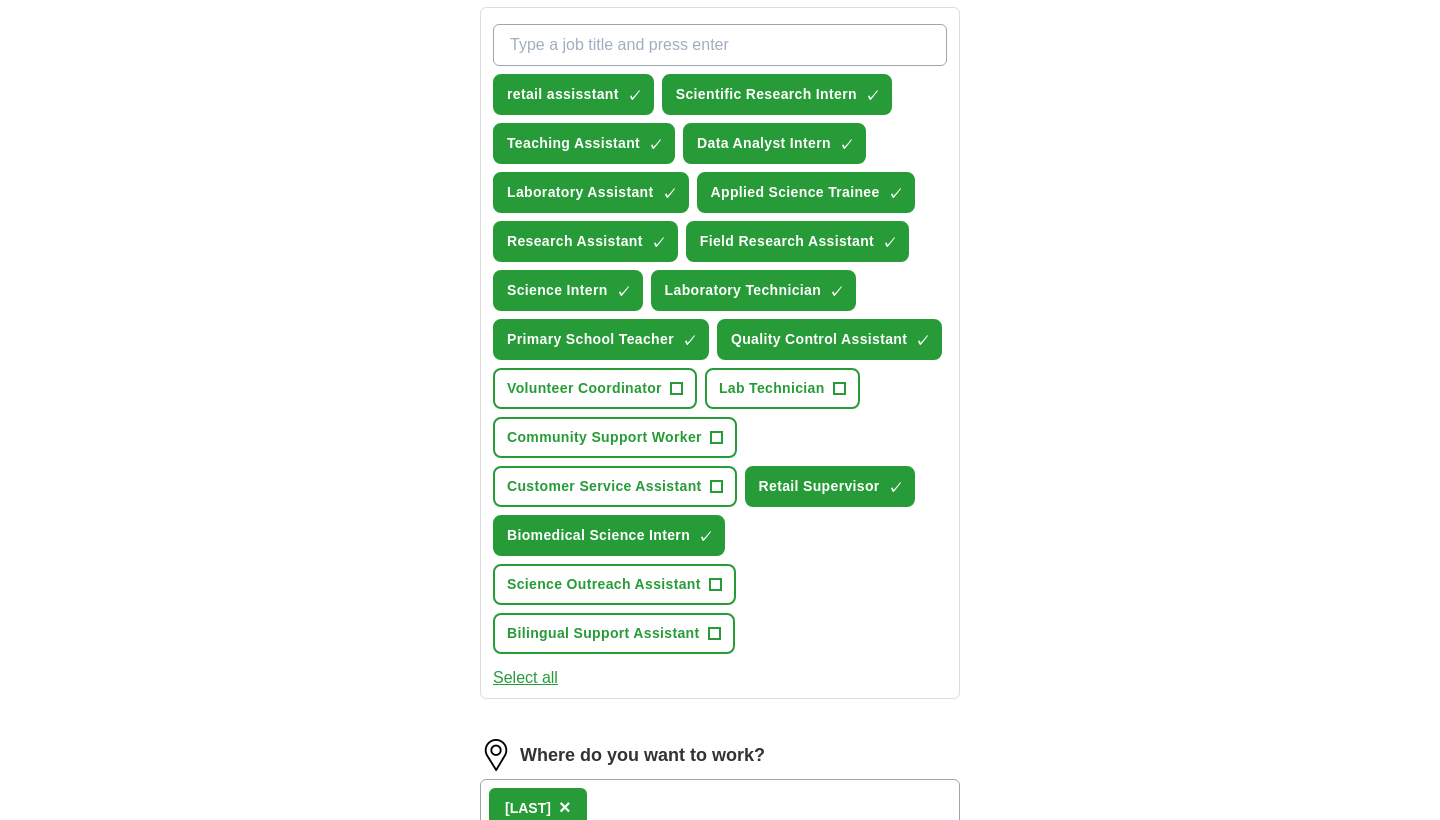 click on "×" at bounding box center [0, 0] 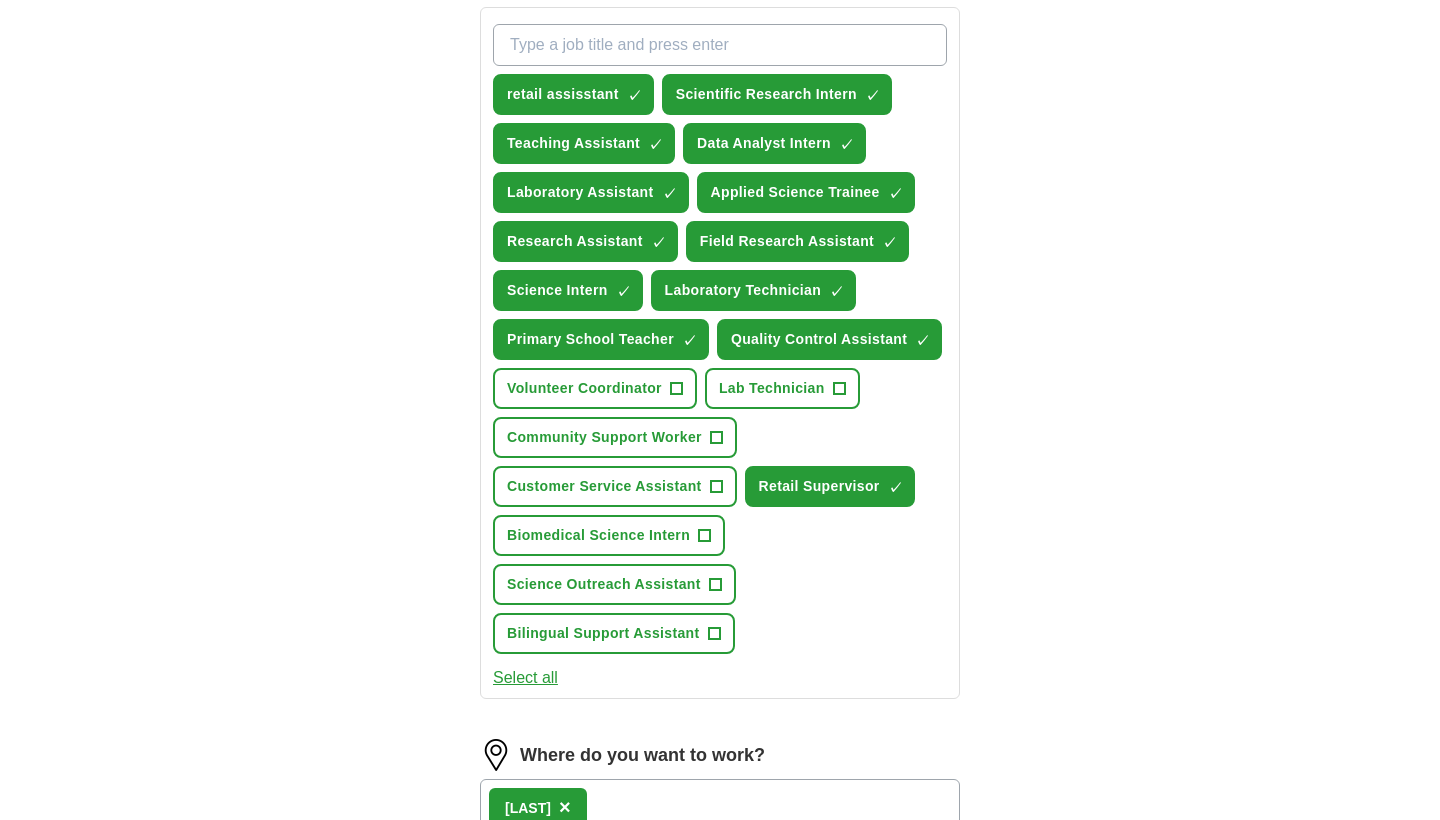 click on "+" at bounding box center (716, 487) 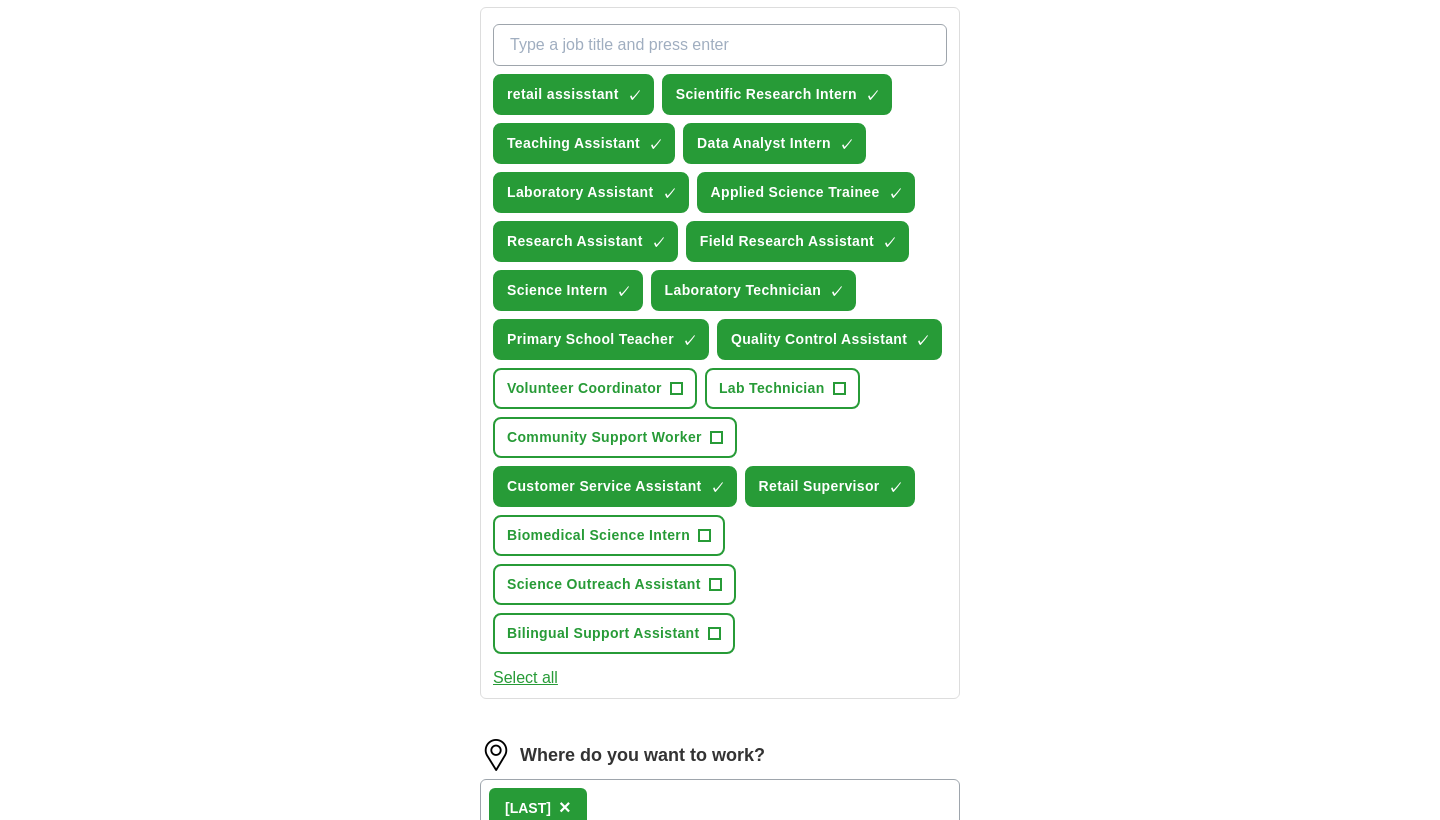 click on "+" at bounding box center (716, 438) 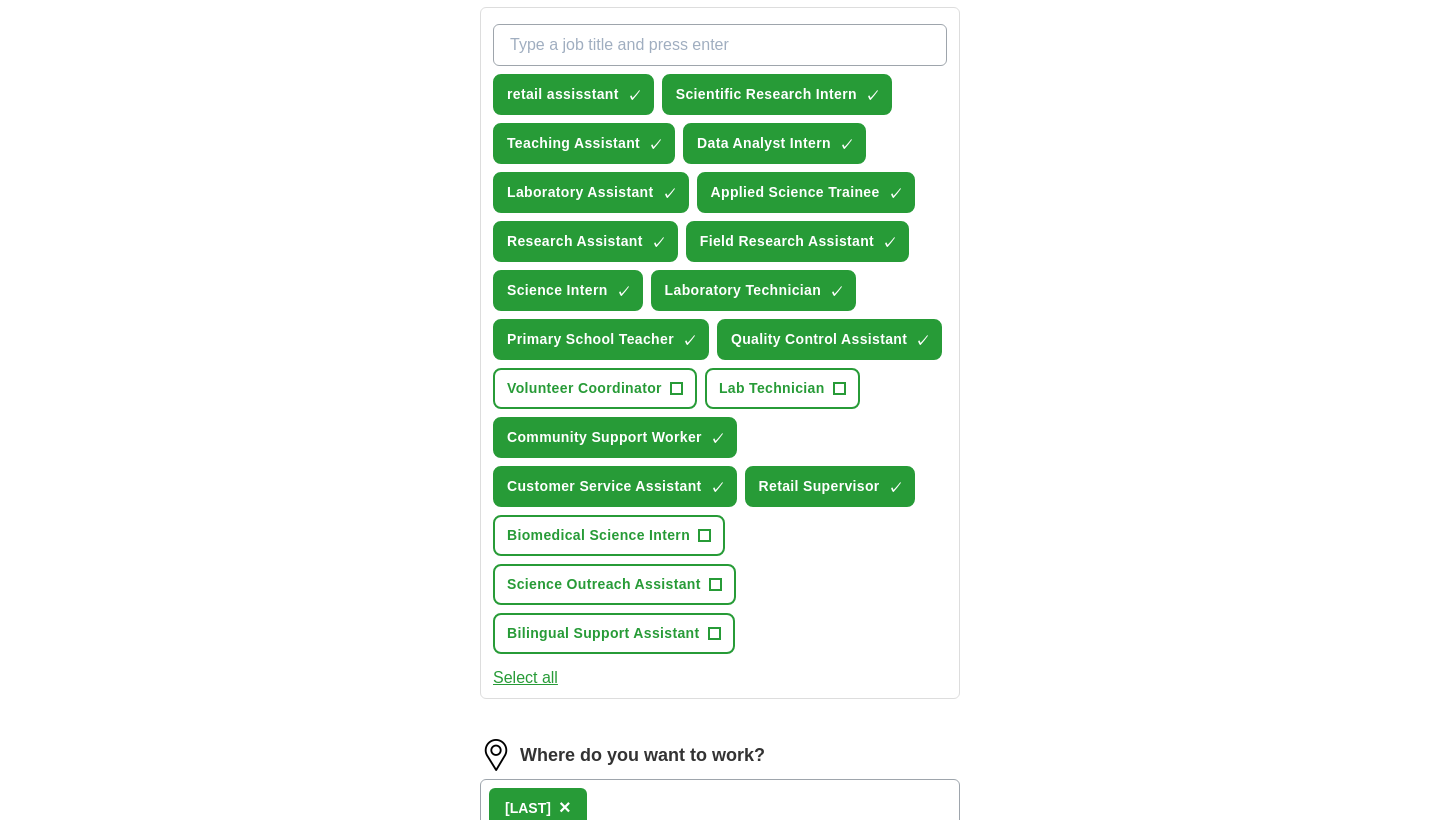 click on "+" at bounding box center (676, 389) 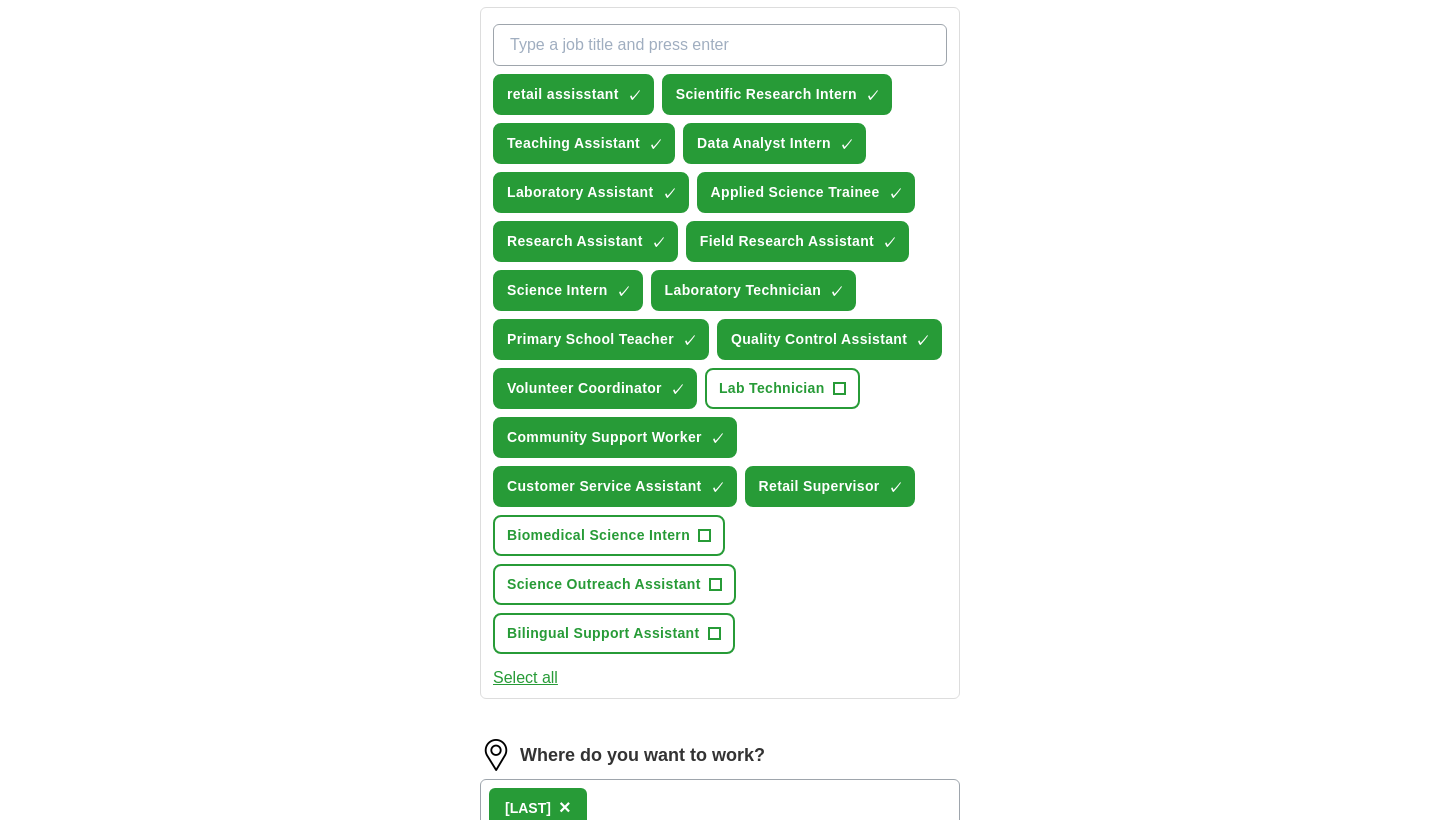 click on "Lab Technician" at bounding box center (772, 388) 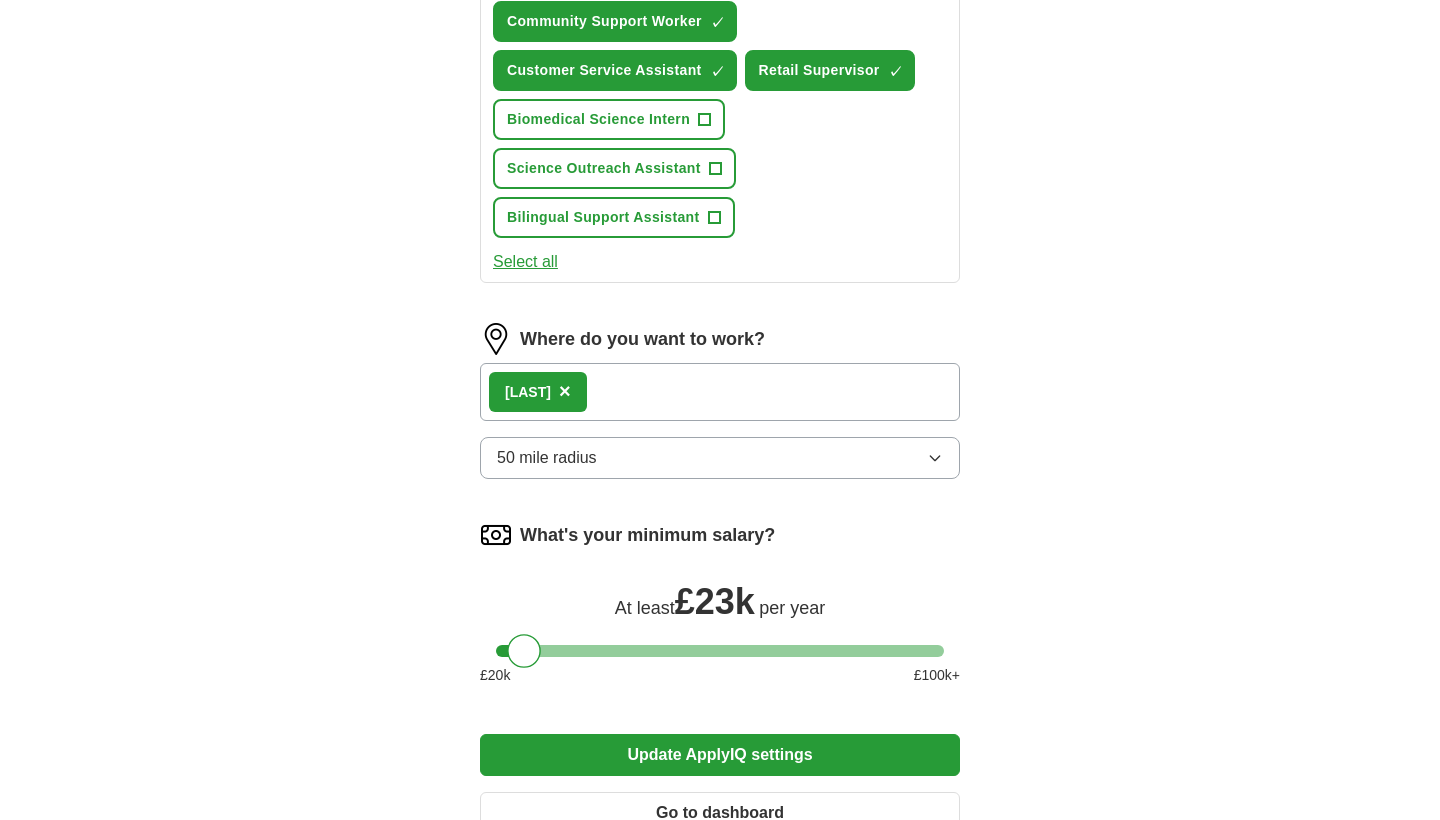 scroll, scrollTop: 1147, scrollLeft: 0, axis: vertical 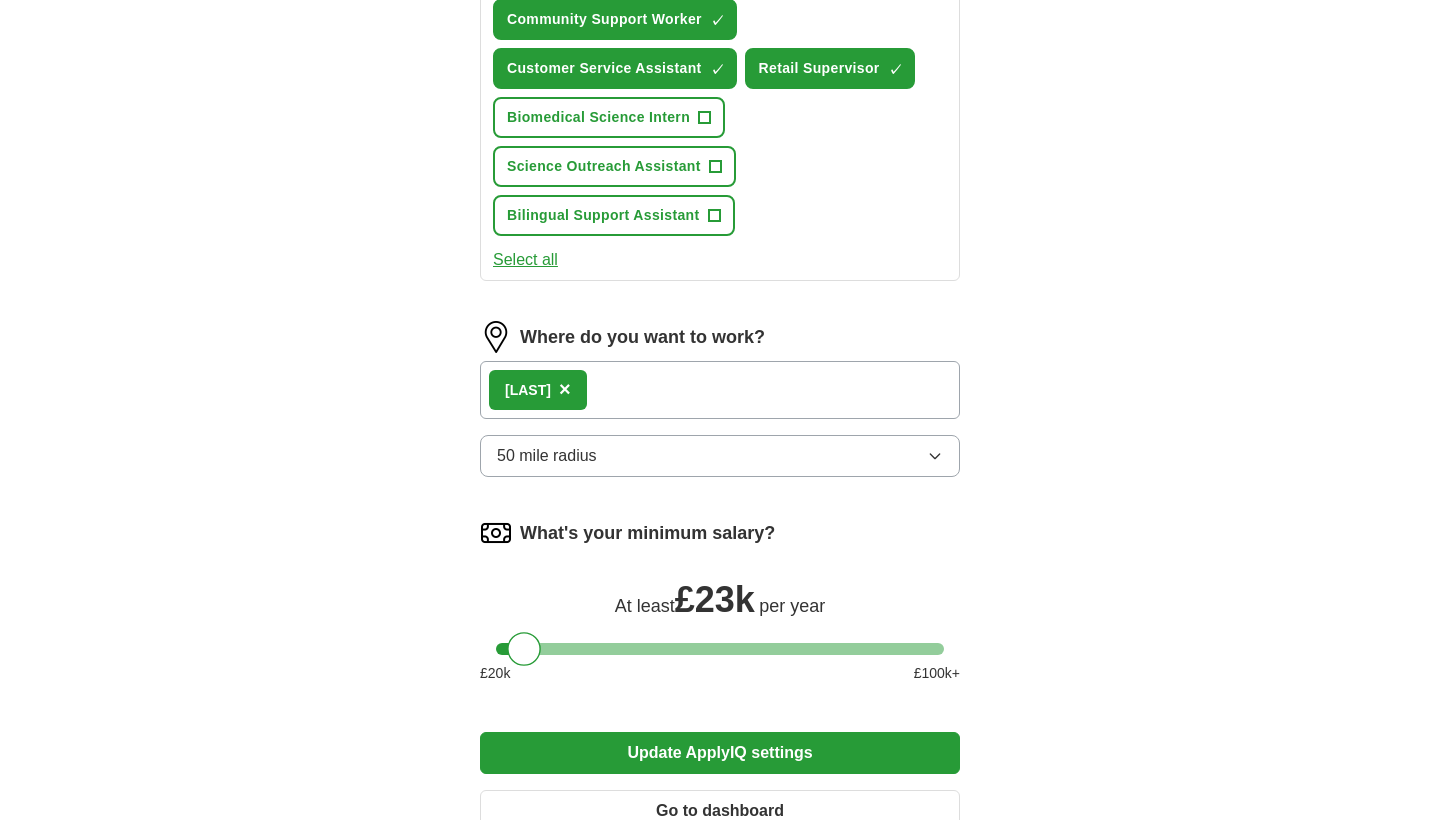 click on "Blackburn ×" at bounding box center [720, 390] 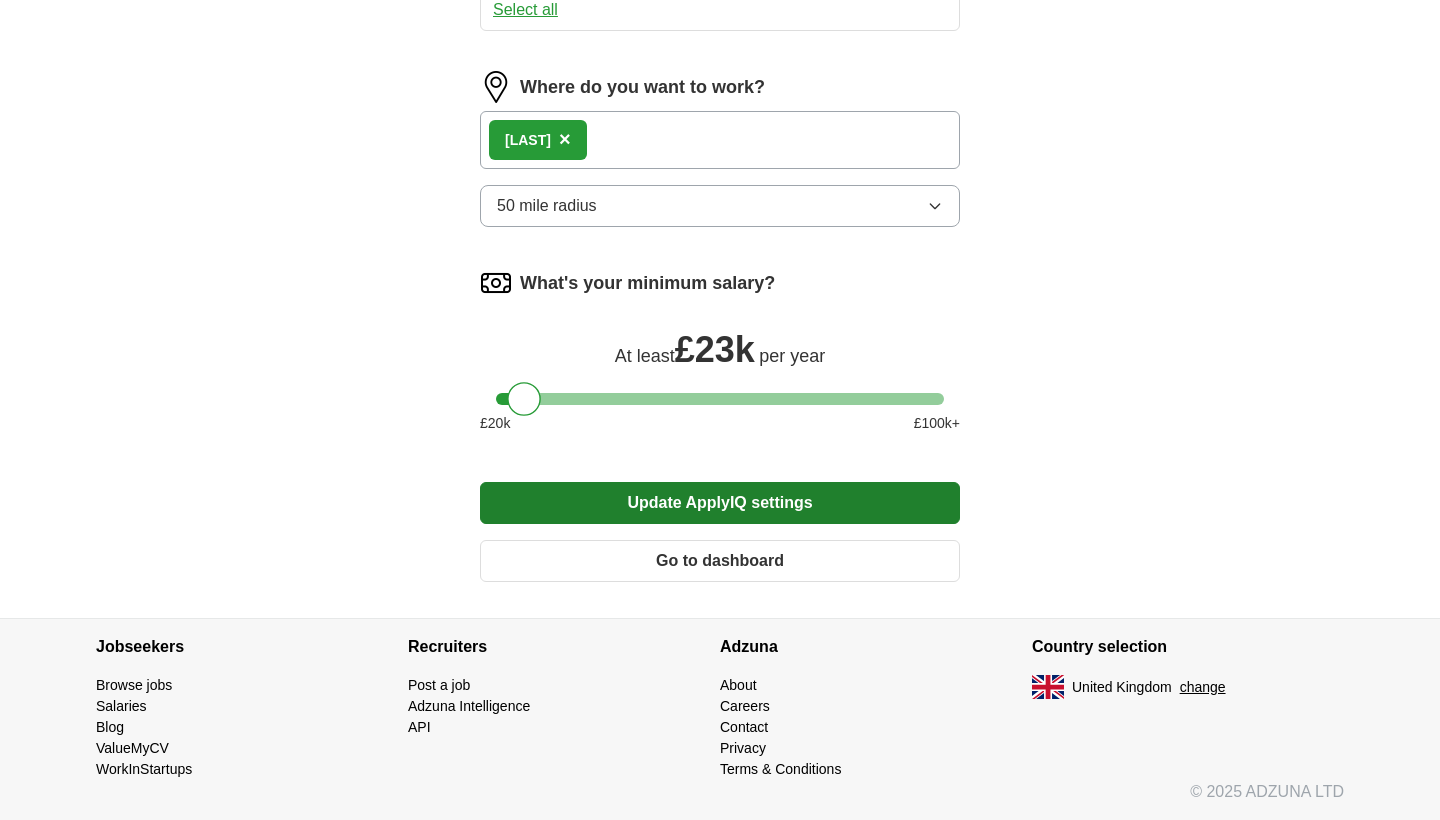 scroll, scrollTop: 1397, scrollLeft: 0, axis: vertical 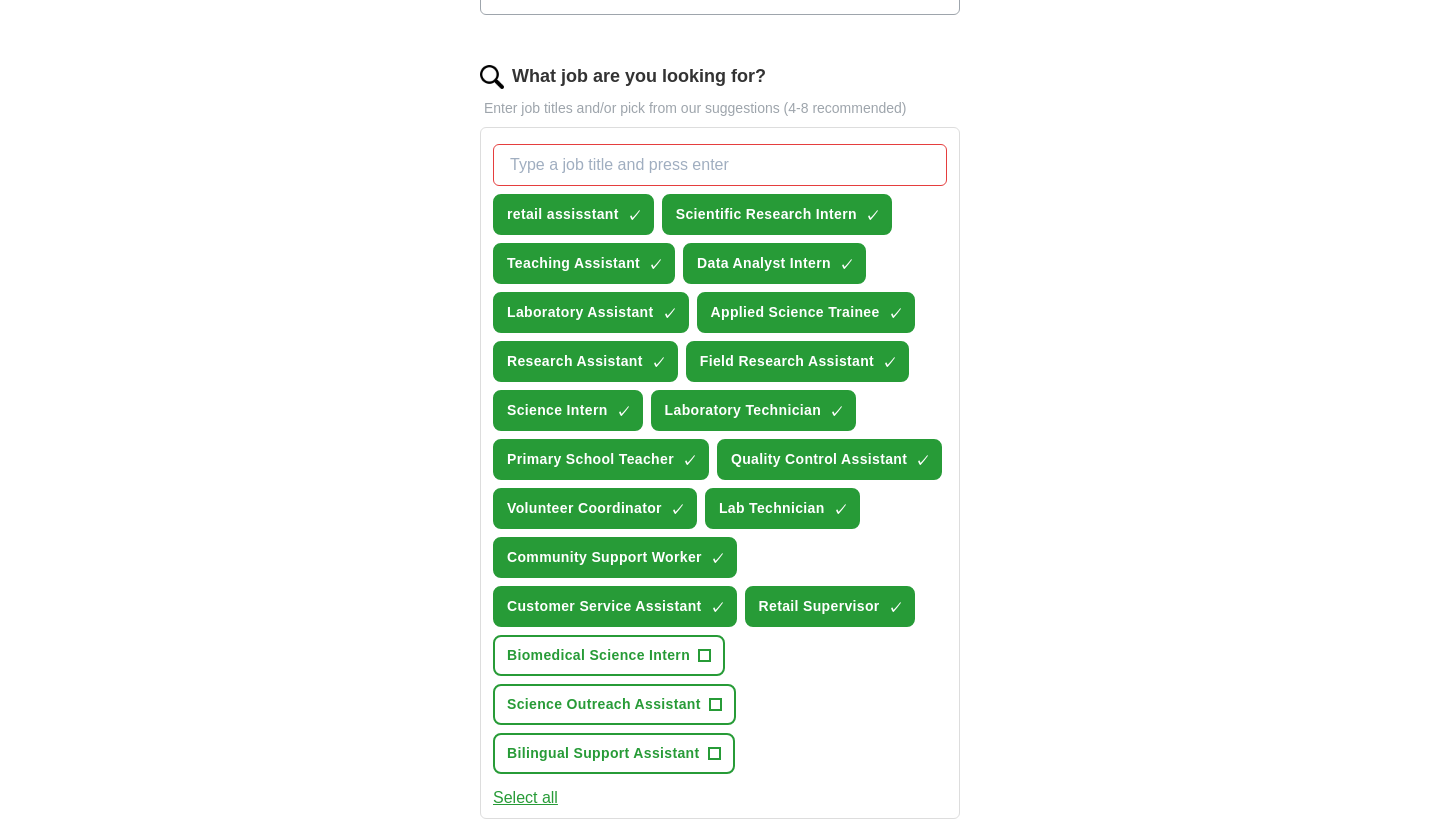 click on "[JOB_TITLE]" at bounding box center (819, 459) 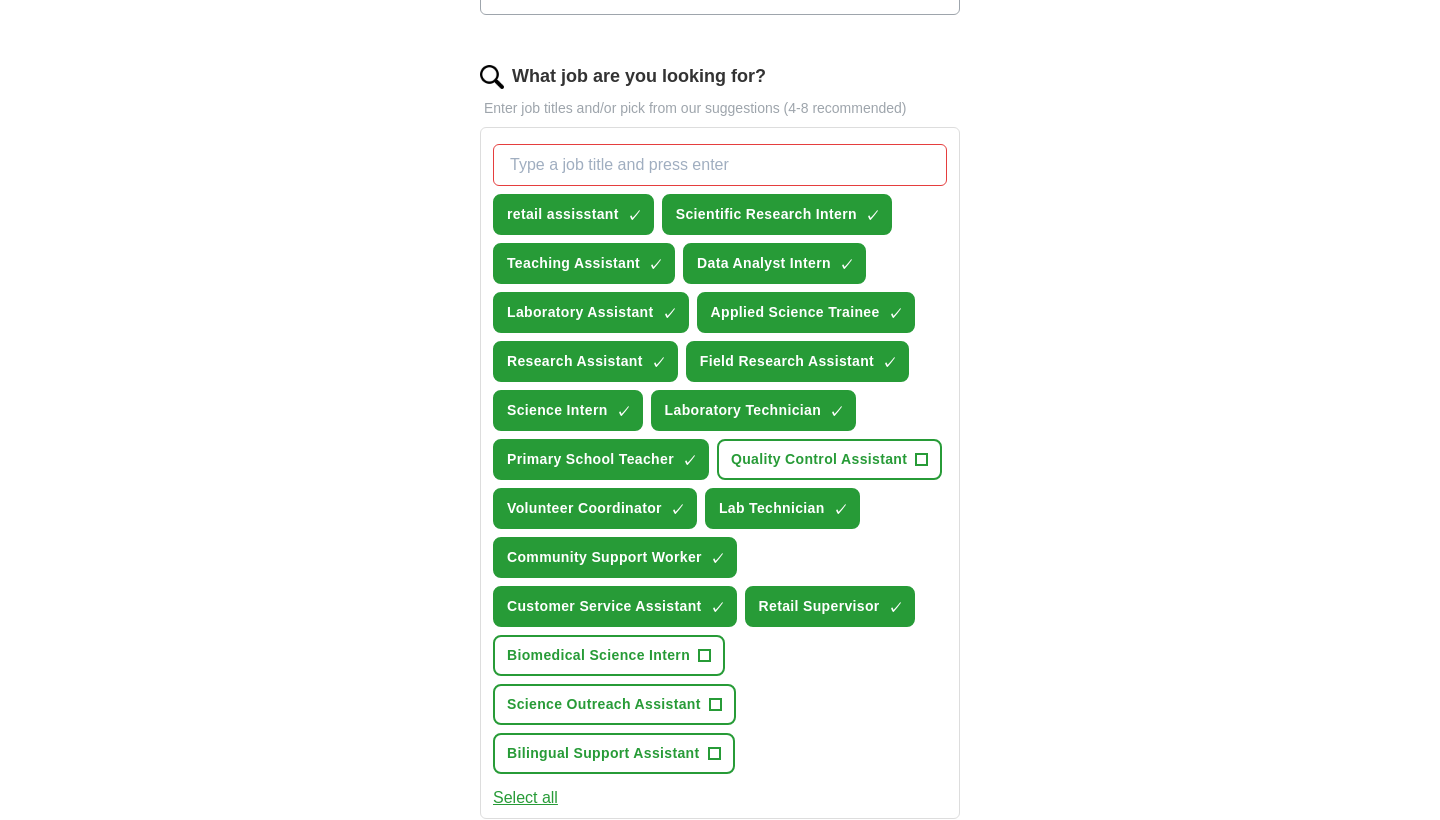 click on "Lab Technician" at bounding box center [772, 508] 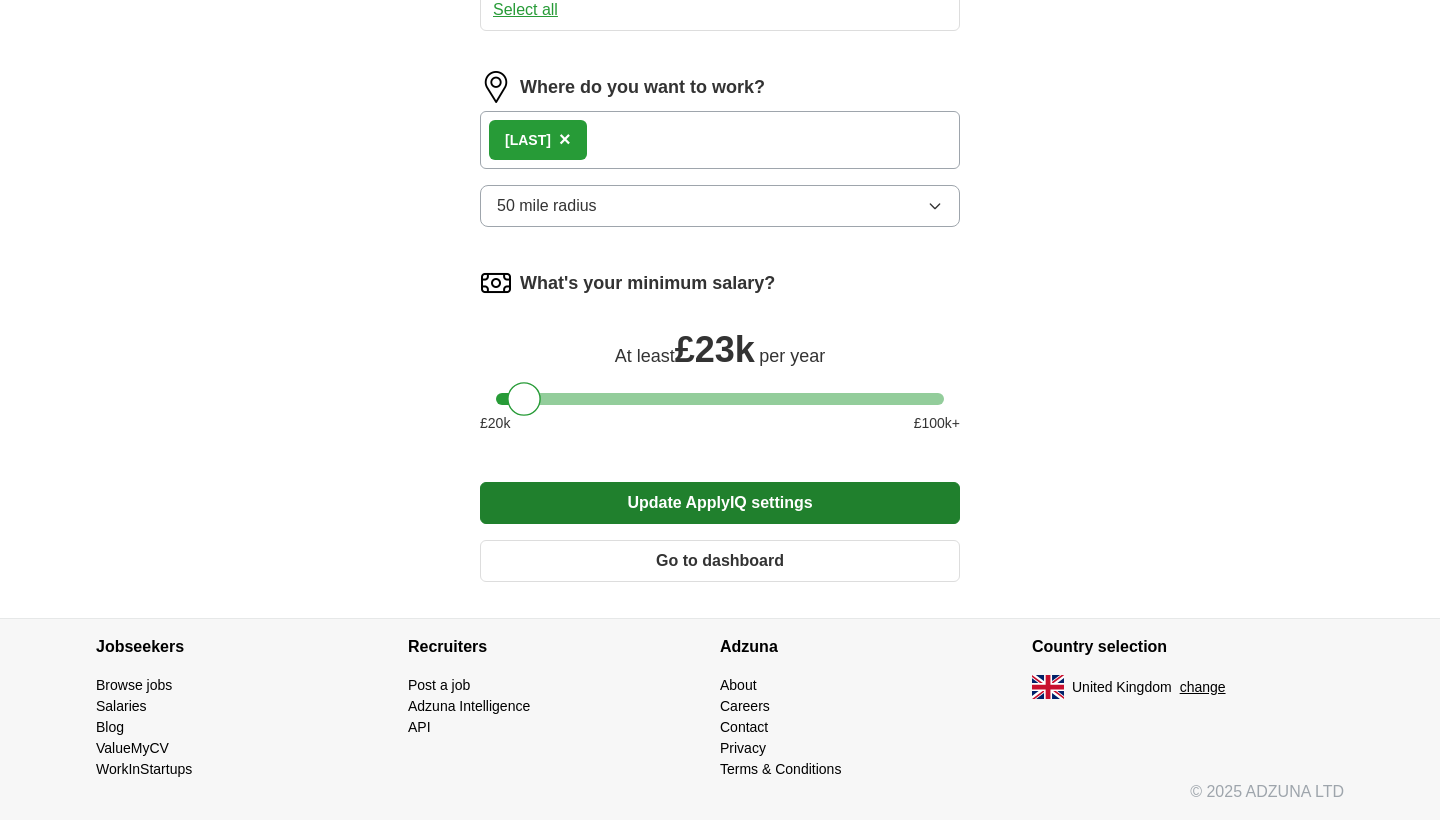 scroll, scrollTop: 1397, scrollLeft: 0, axis: vertical 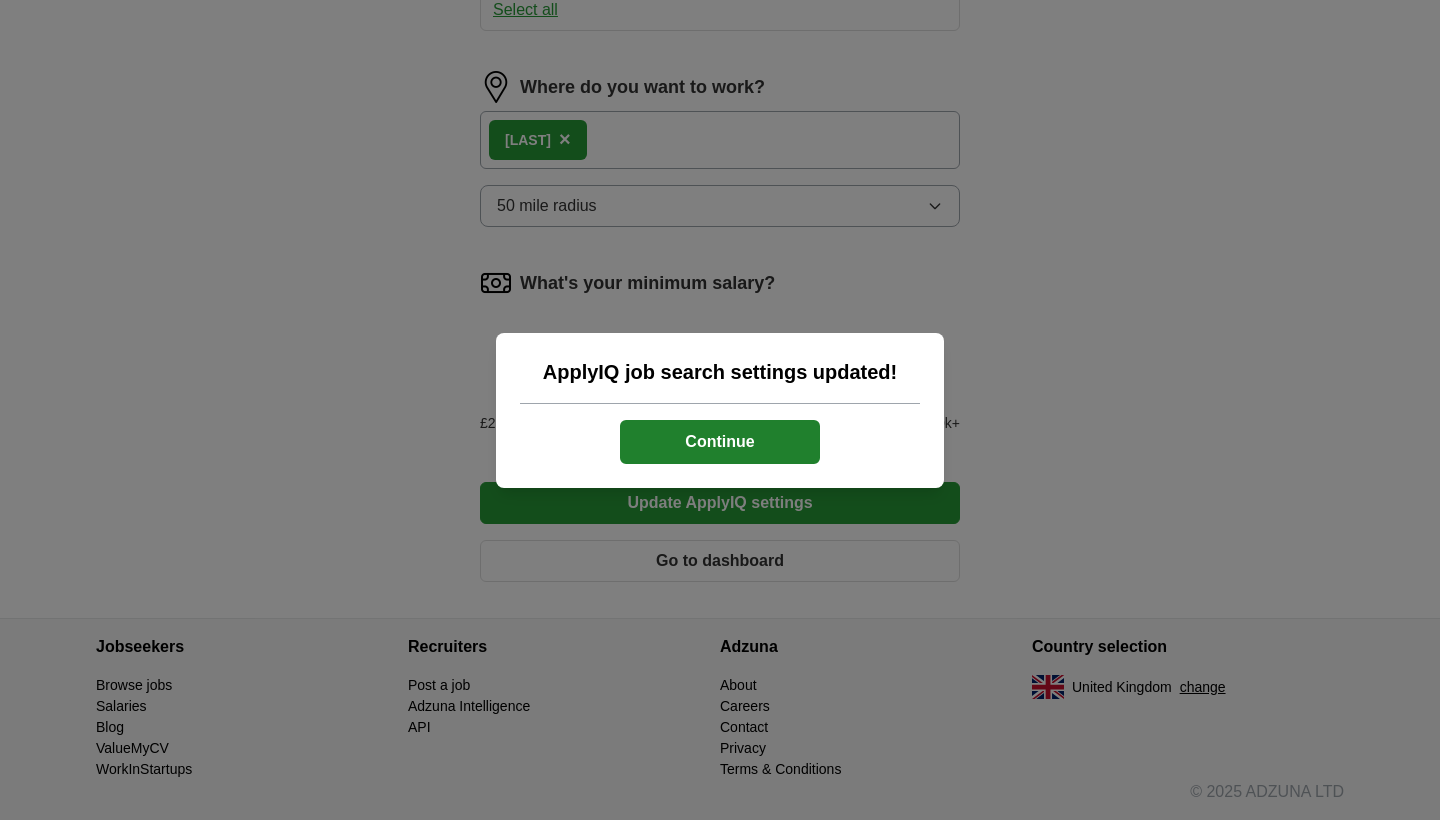 click on "Continue" at bounding box center [720, 442] 